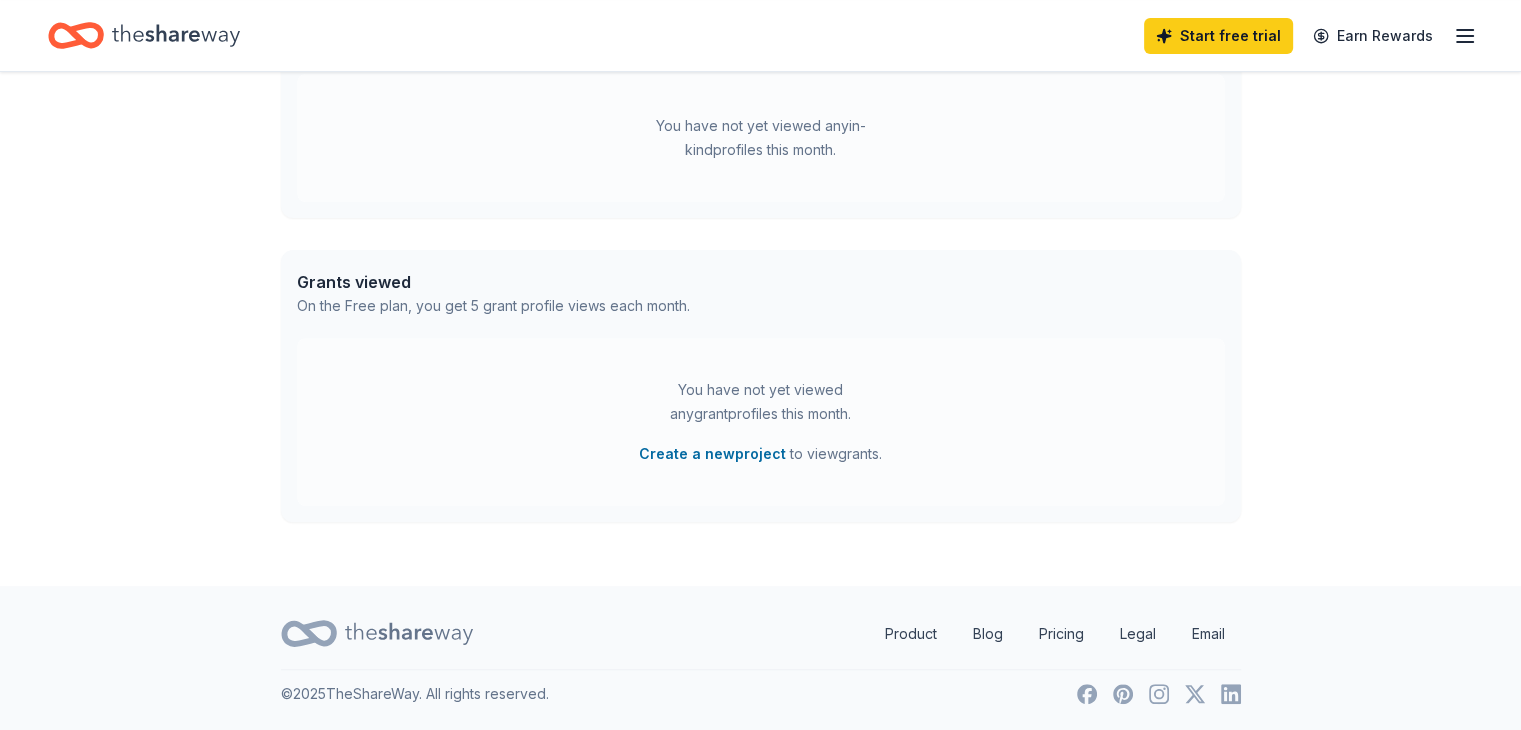scroll, scrollTop: 0, scrollLeft: 0, axis: both 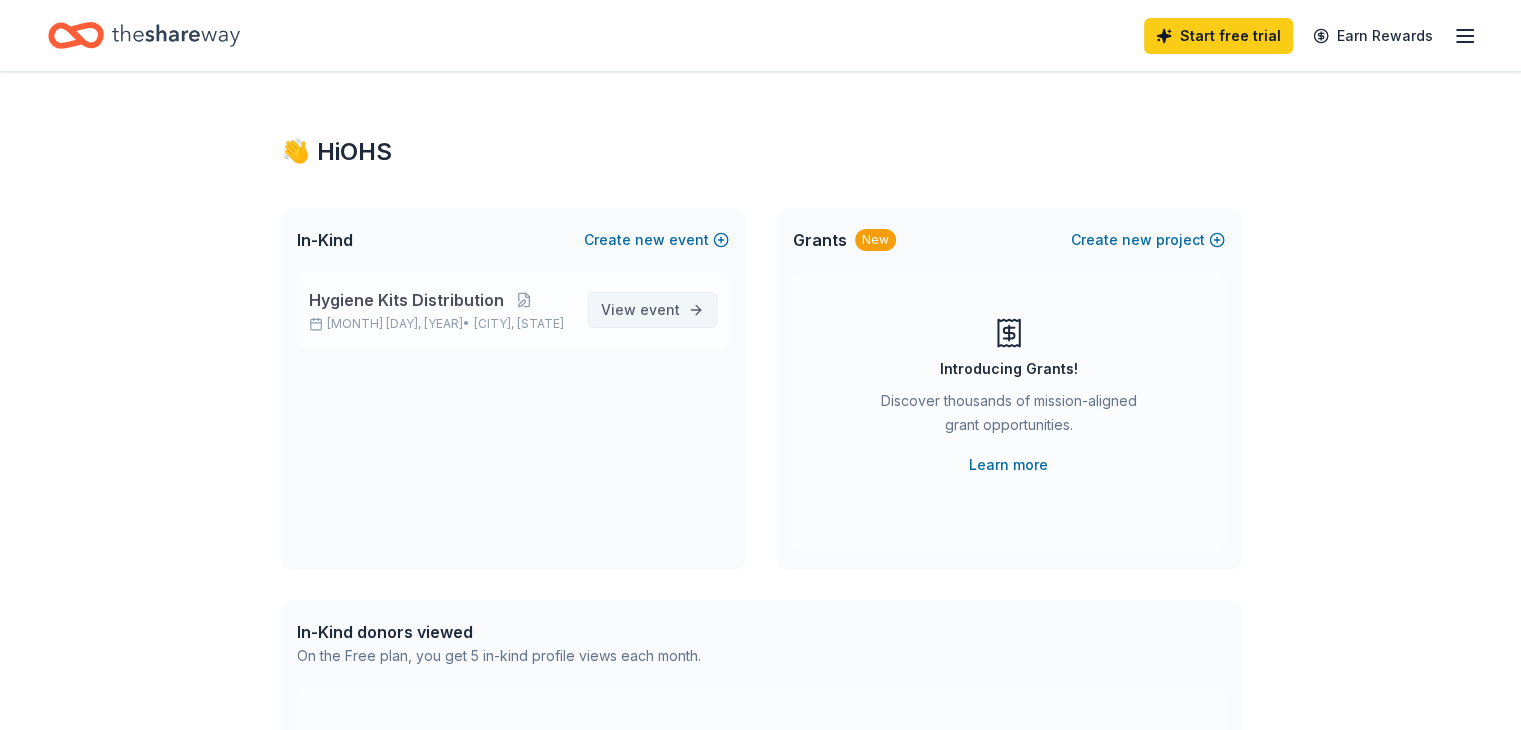 click on "View   event" at bounding box center [640, 310] 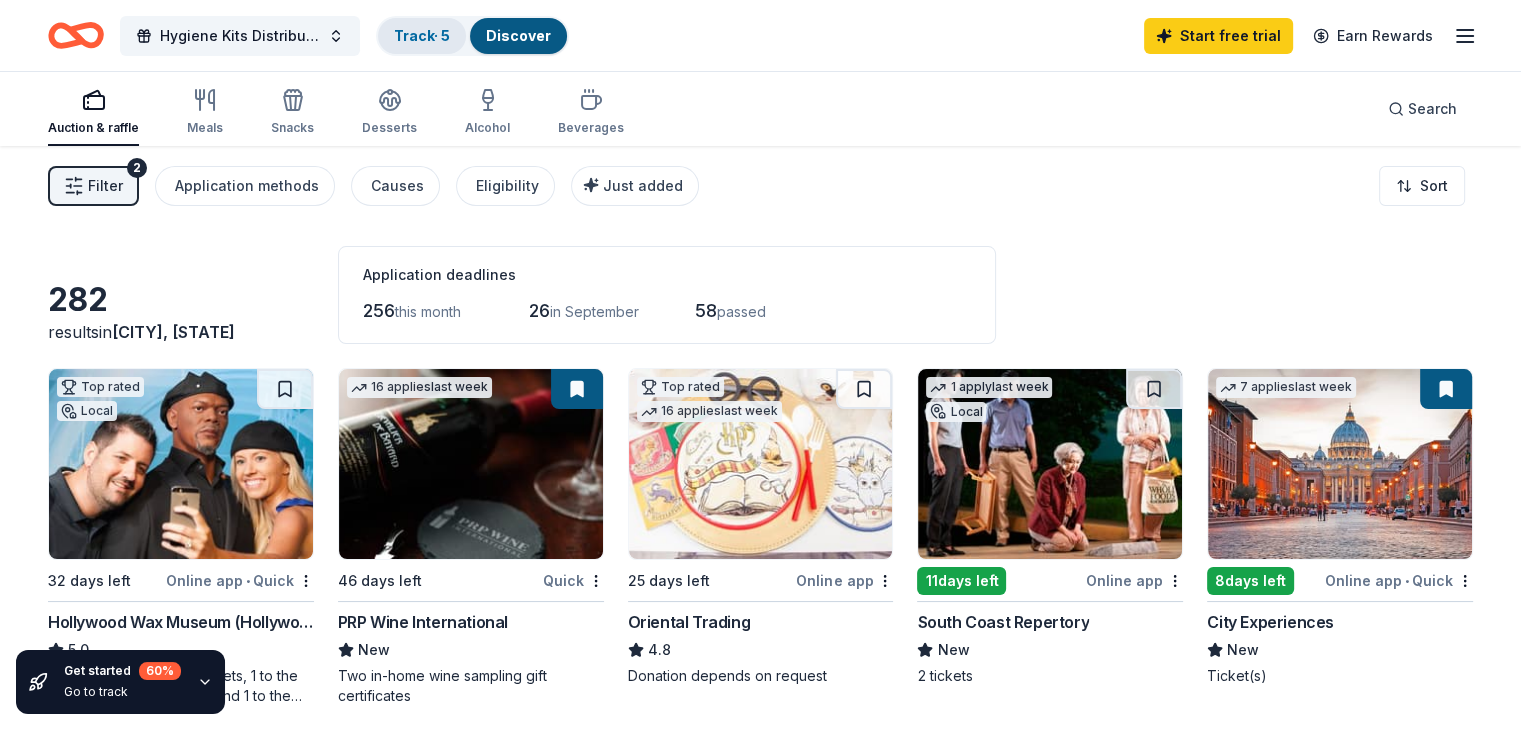 click on "Track  · 5" at bounding box center (422, 35) 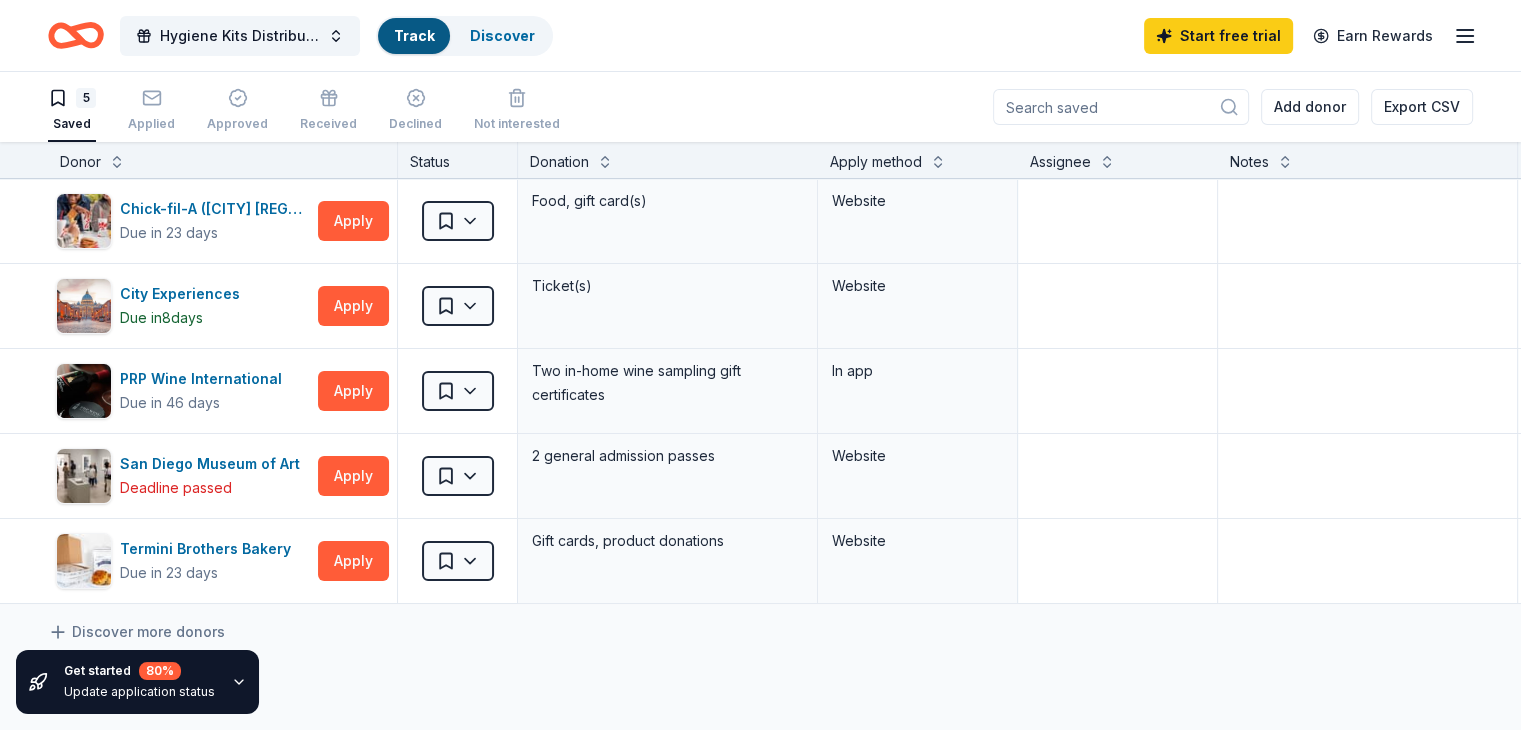 scroll, scrollTop: 0, scrollLeft: 0, axis: both 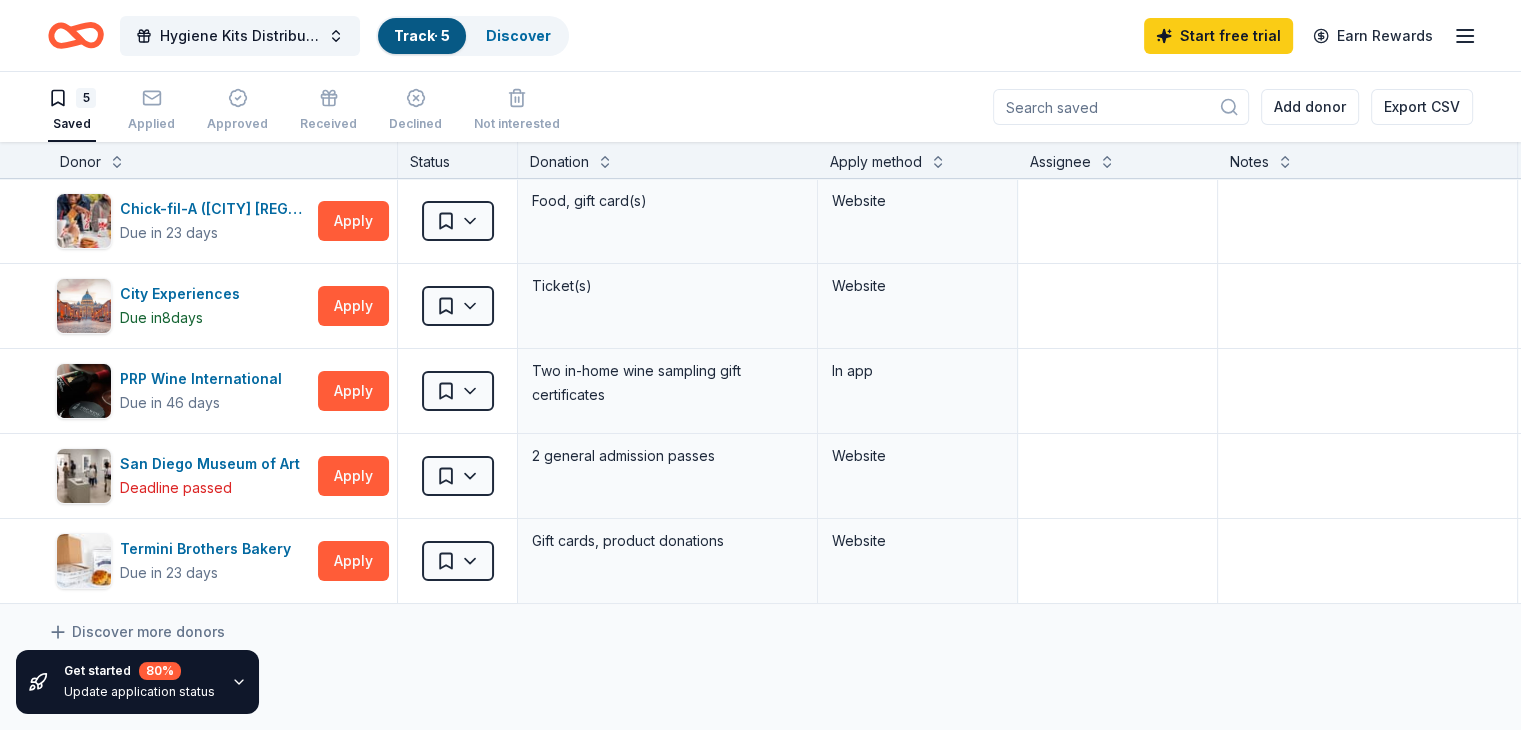 drag, startPoint x: 471, startPoint y: 43, endPoint x: 736, endPoint y: 53, distance: 265.1886 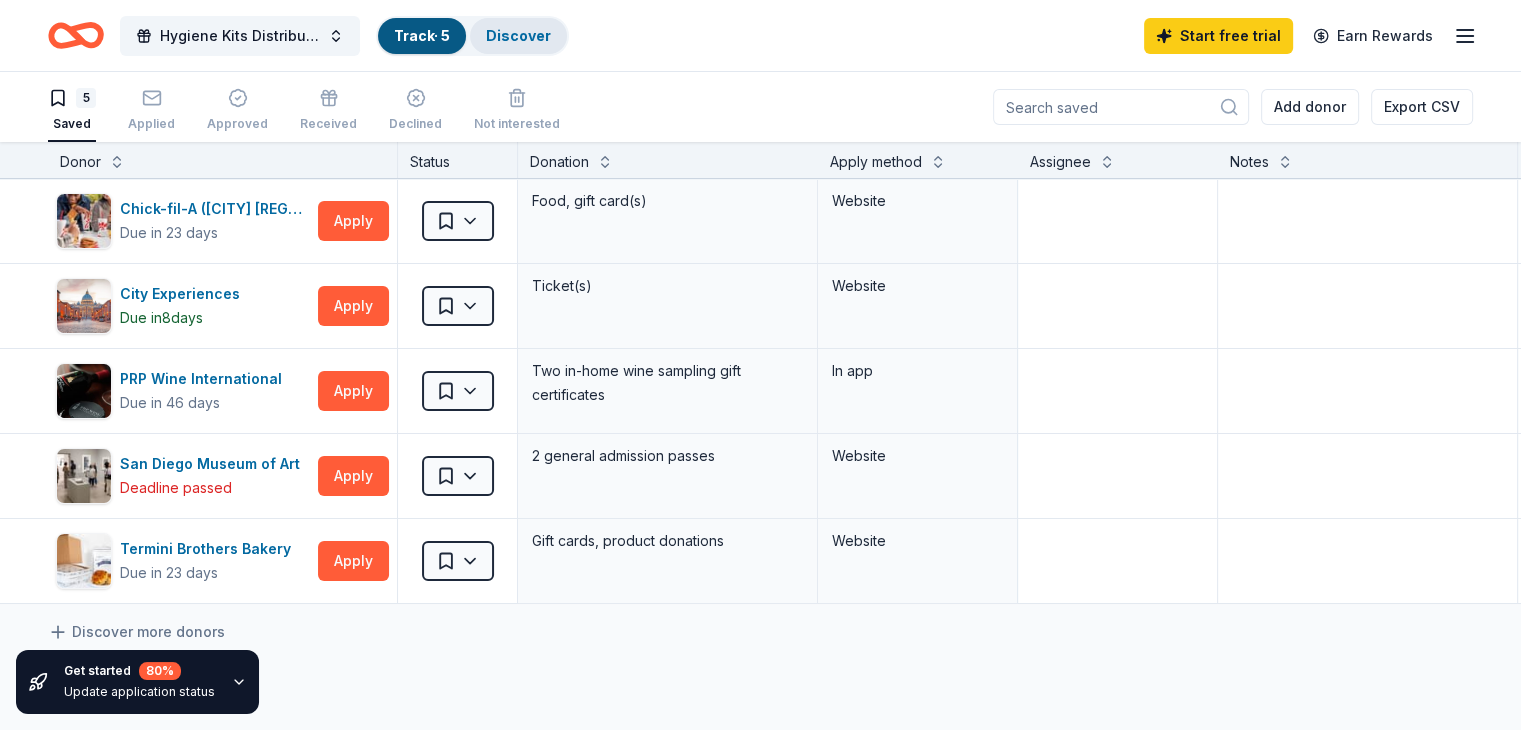 click on "Discover" at bounding box center [518, 35] 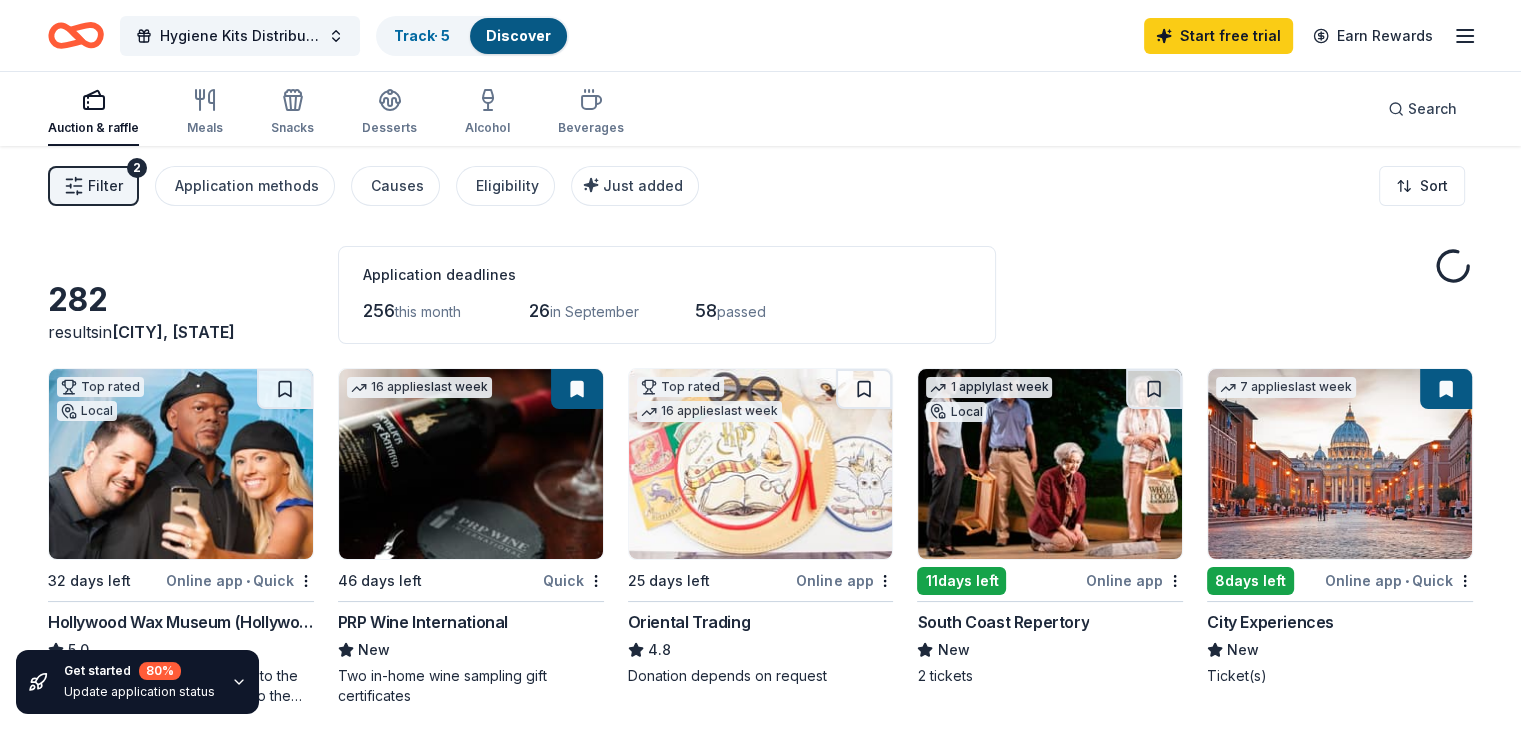 scroll, scrollTop: 0, scrollLeft: 0, axis: both 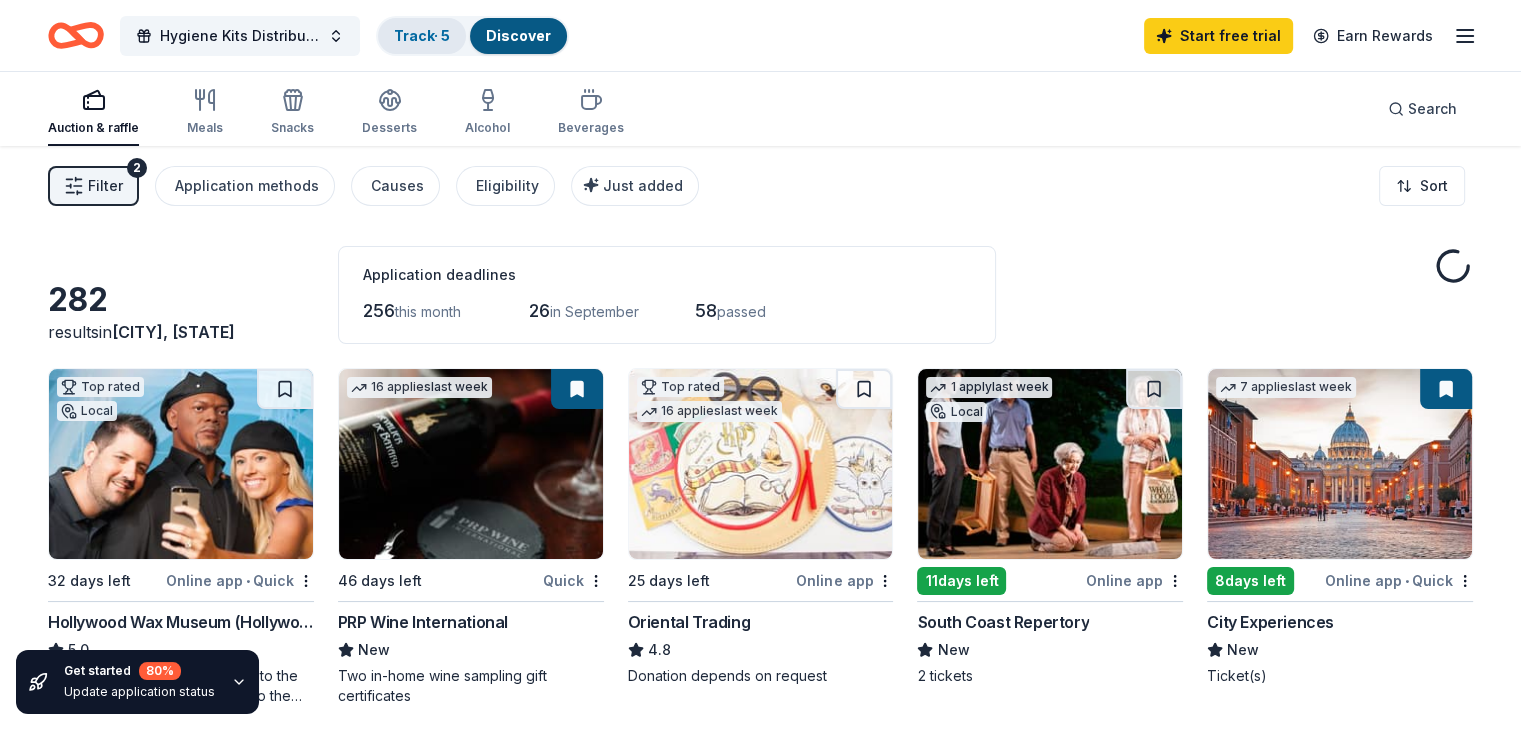 click on "Track  · 5" at bounding box center [422, 35] 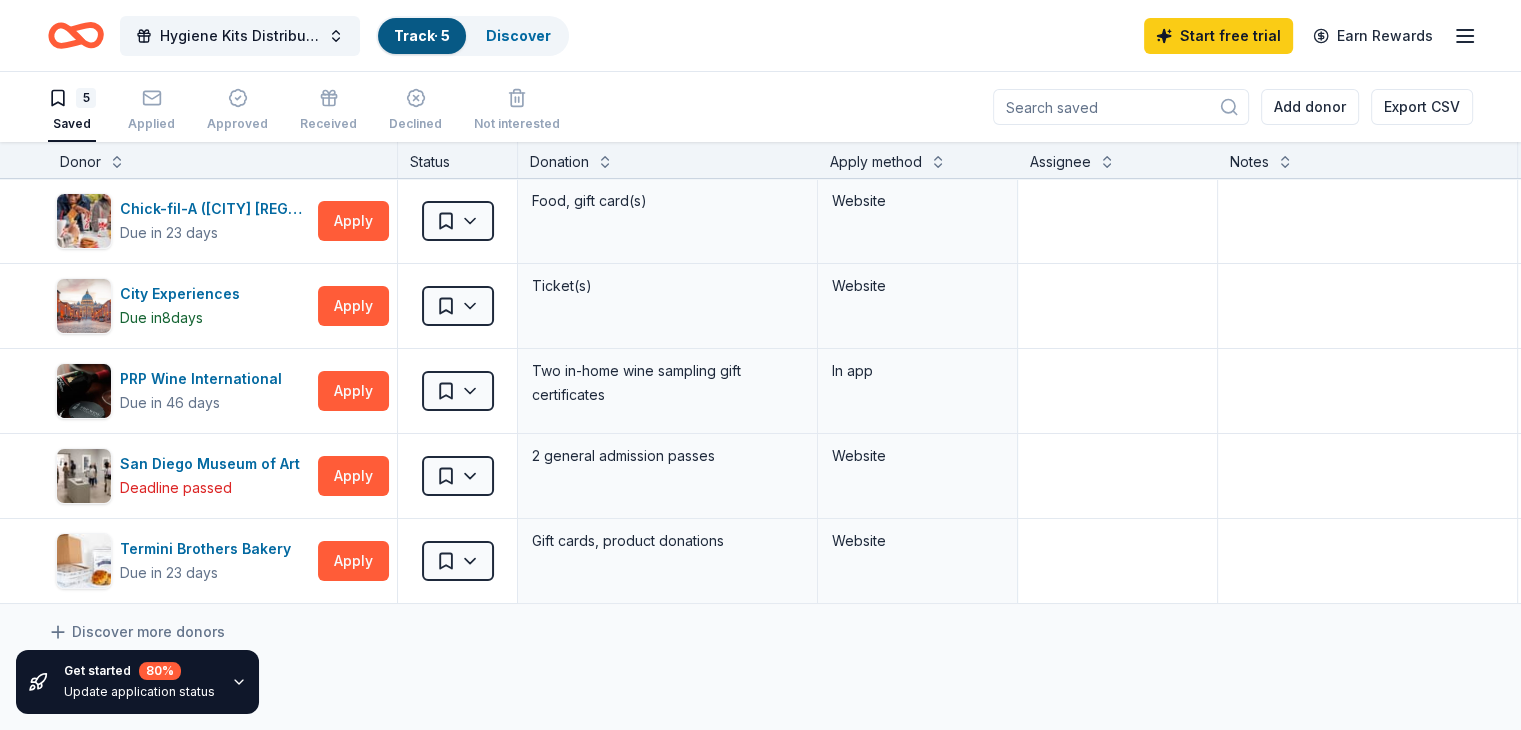 scroll, scrollTop: 0, scrollLeft: 0, axis: both 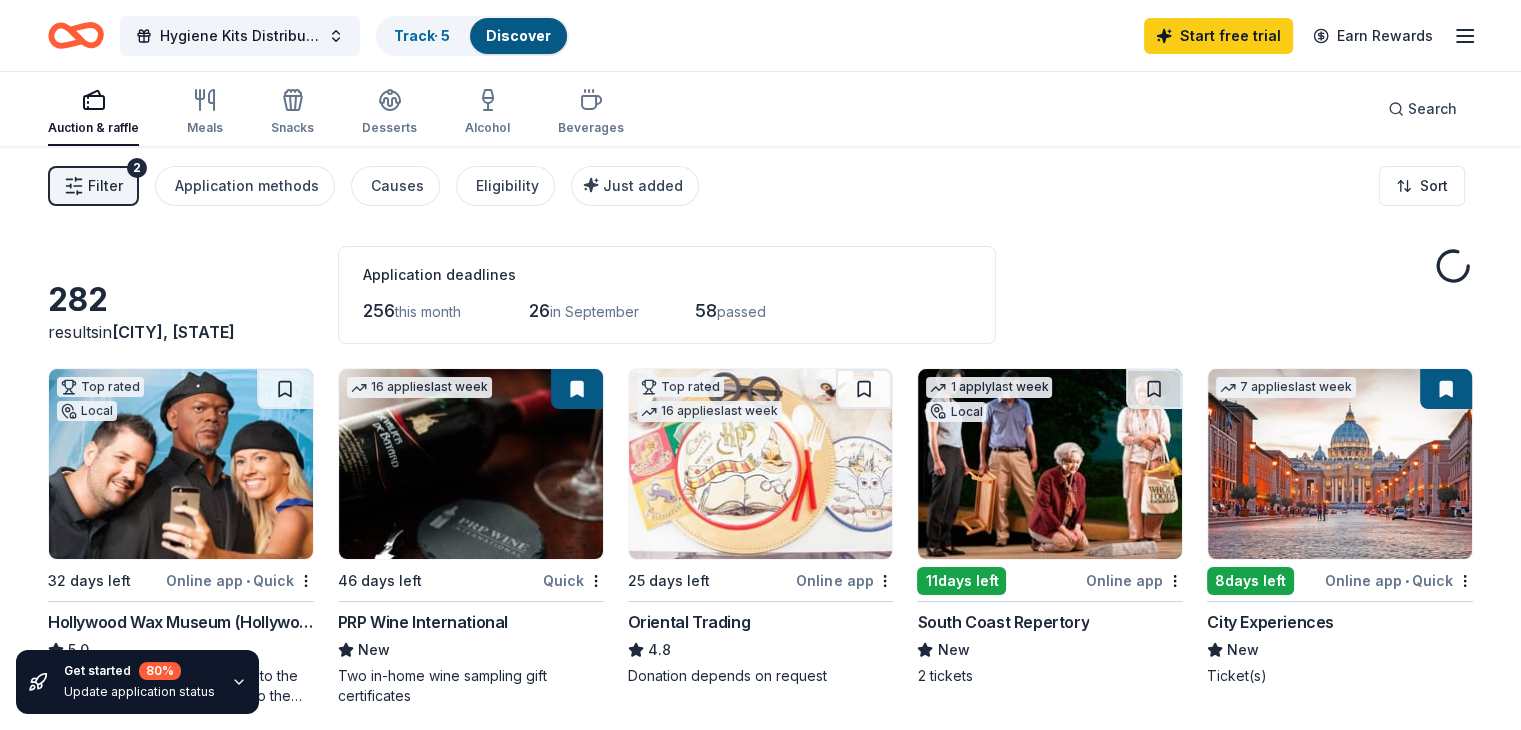 click on "Auction & raffle Meals Snacks Desserts Alcohol Beverages" at bounding box center (336, 113) 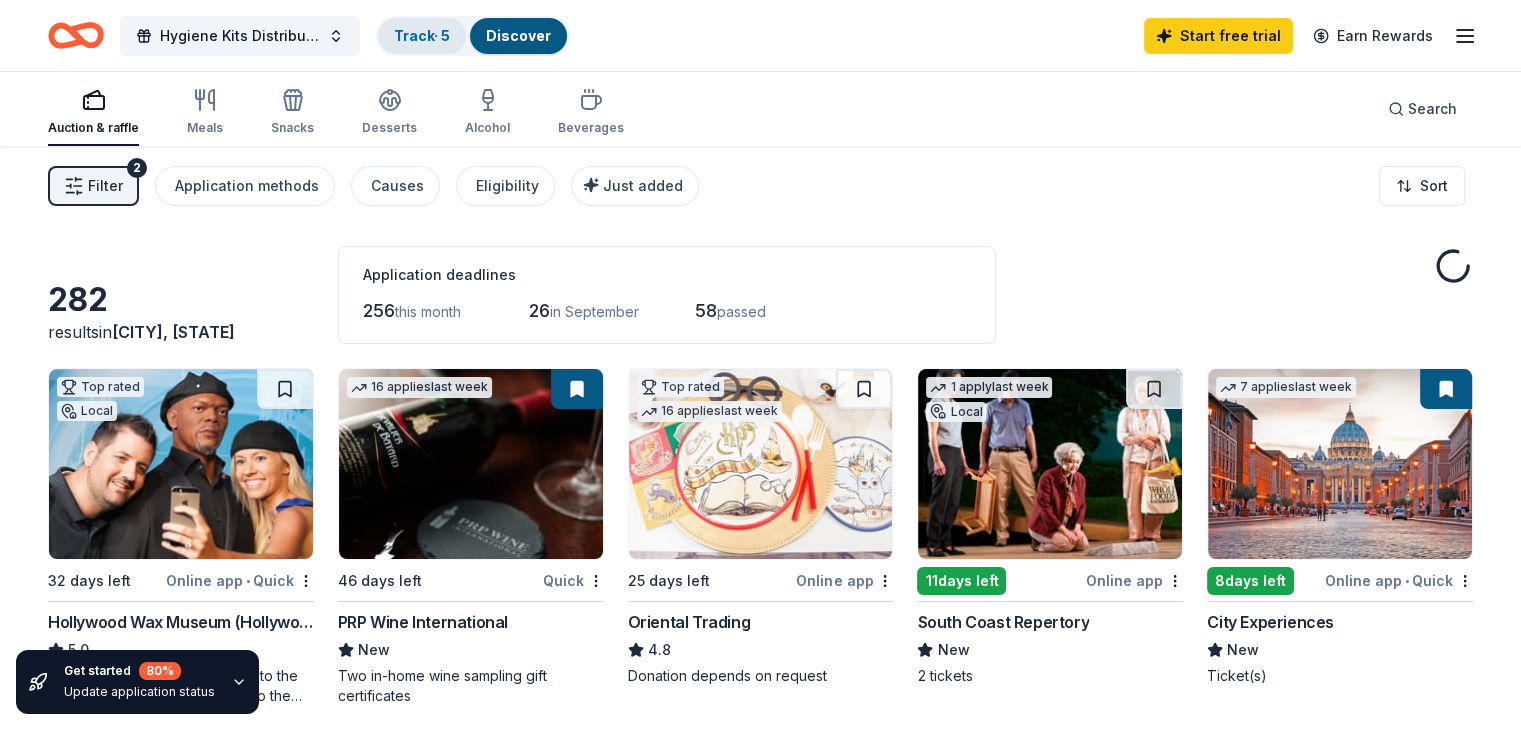 click on "Track  · 5" at bounding box center [422, 35] 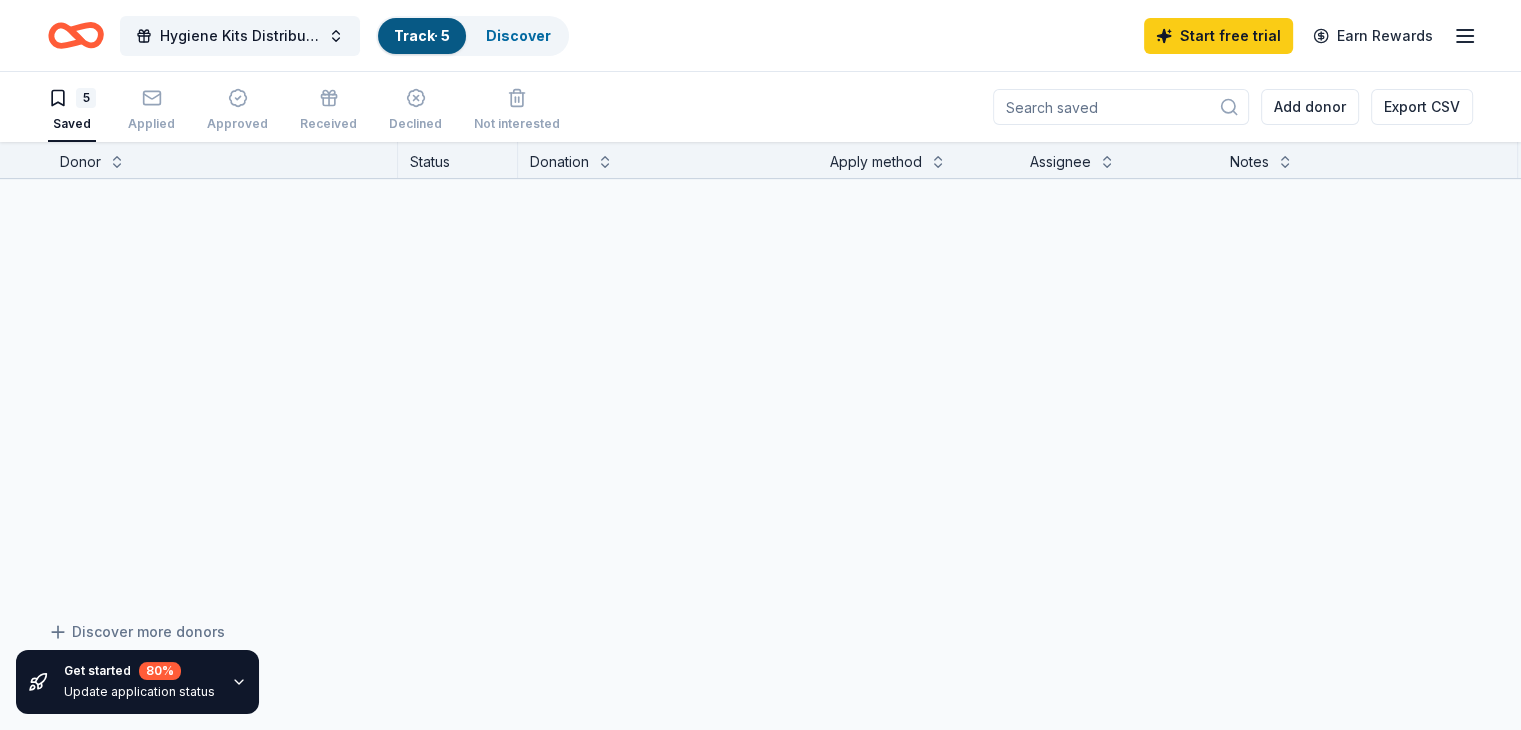 scroll, scrollTop: 0, scrollLeft: 0, axis: both 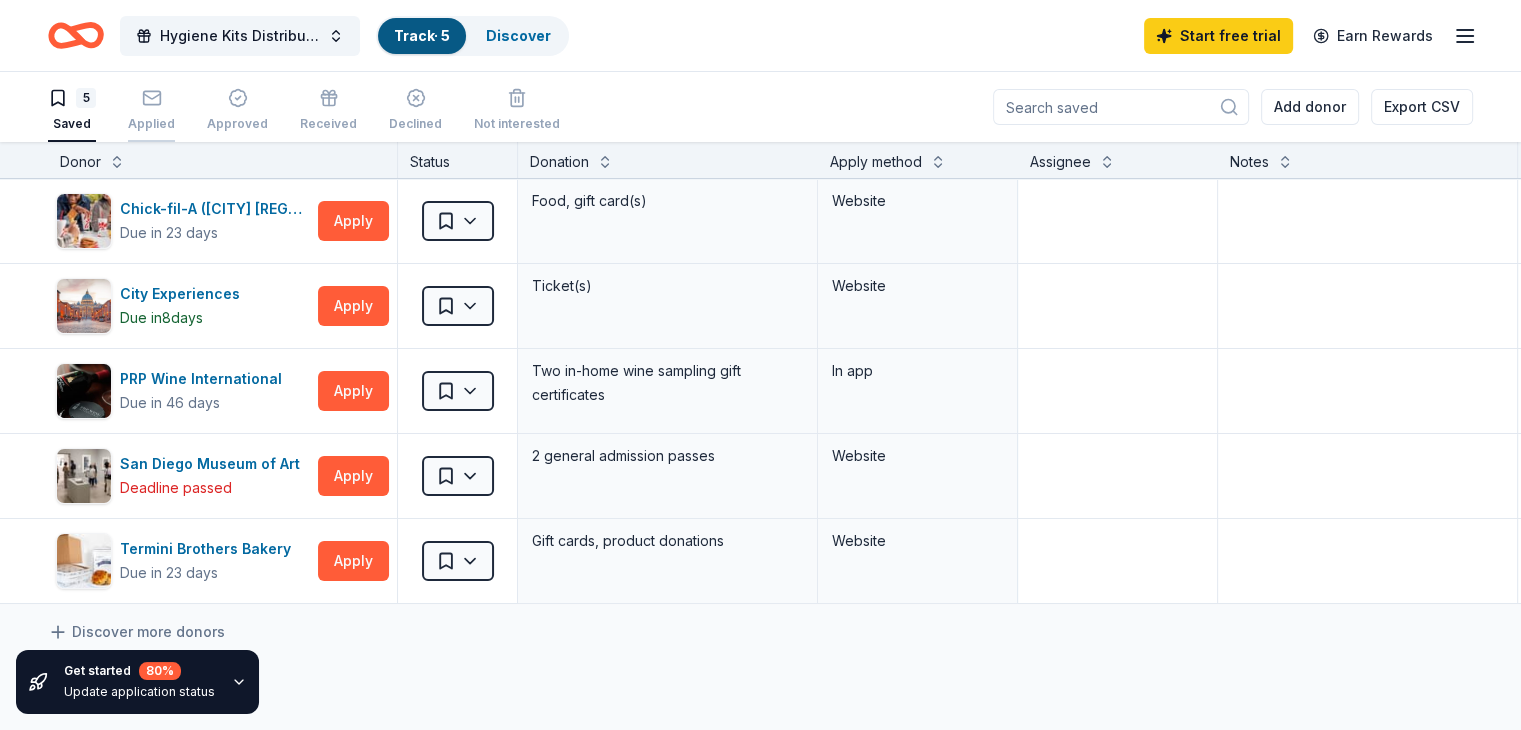 click 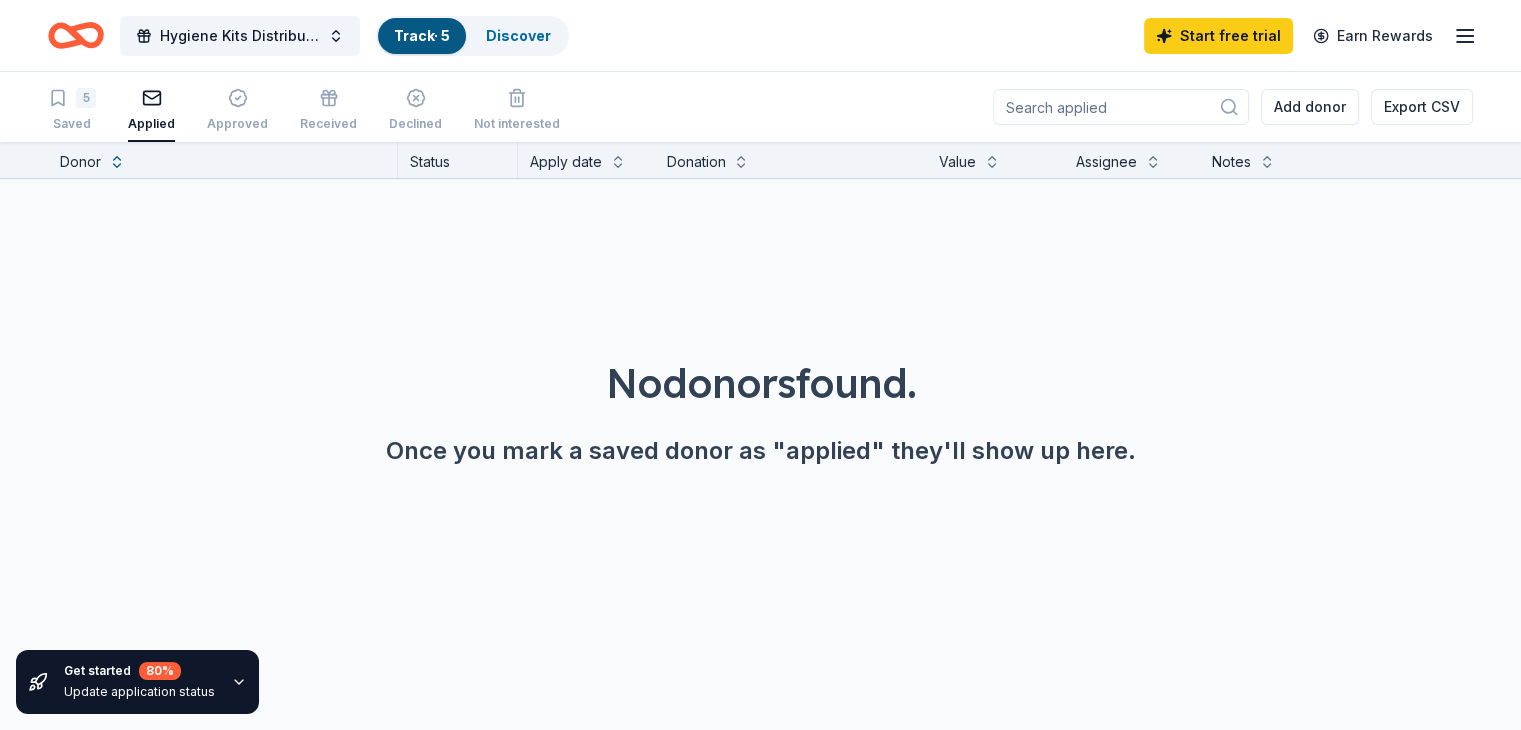 scroll, scrollTop: 0, scrollLeft: 0, axis: both 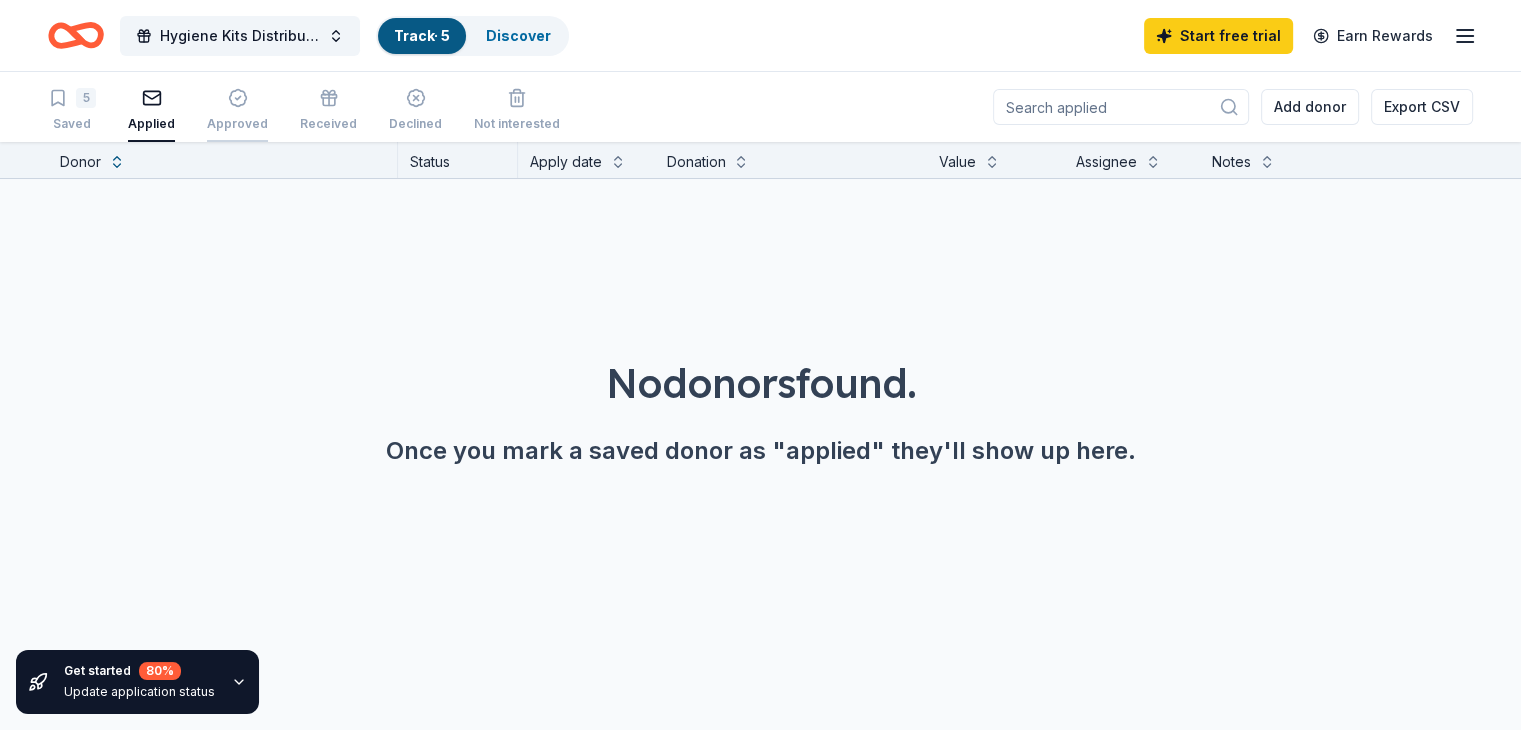 click 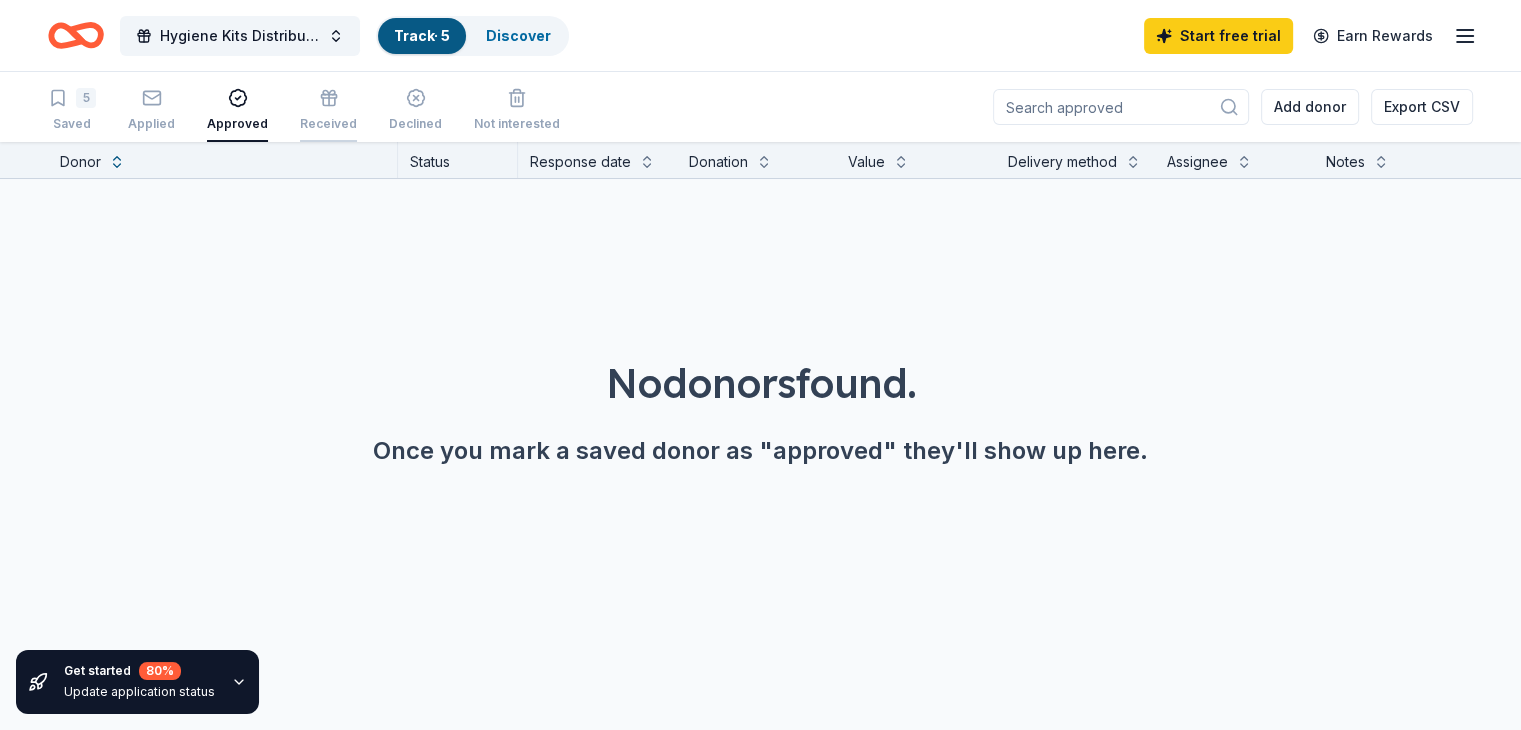 click 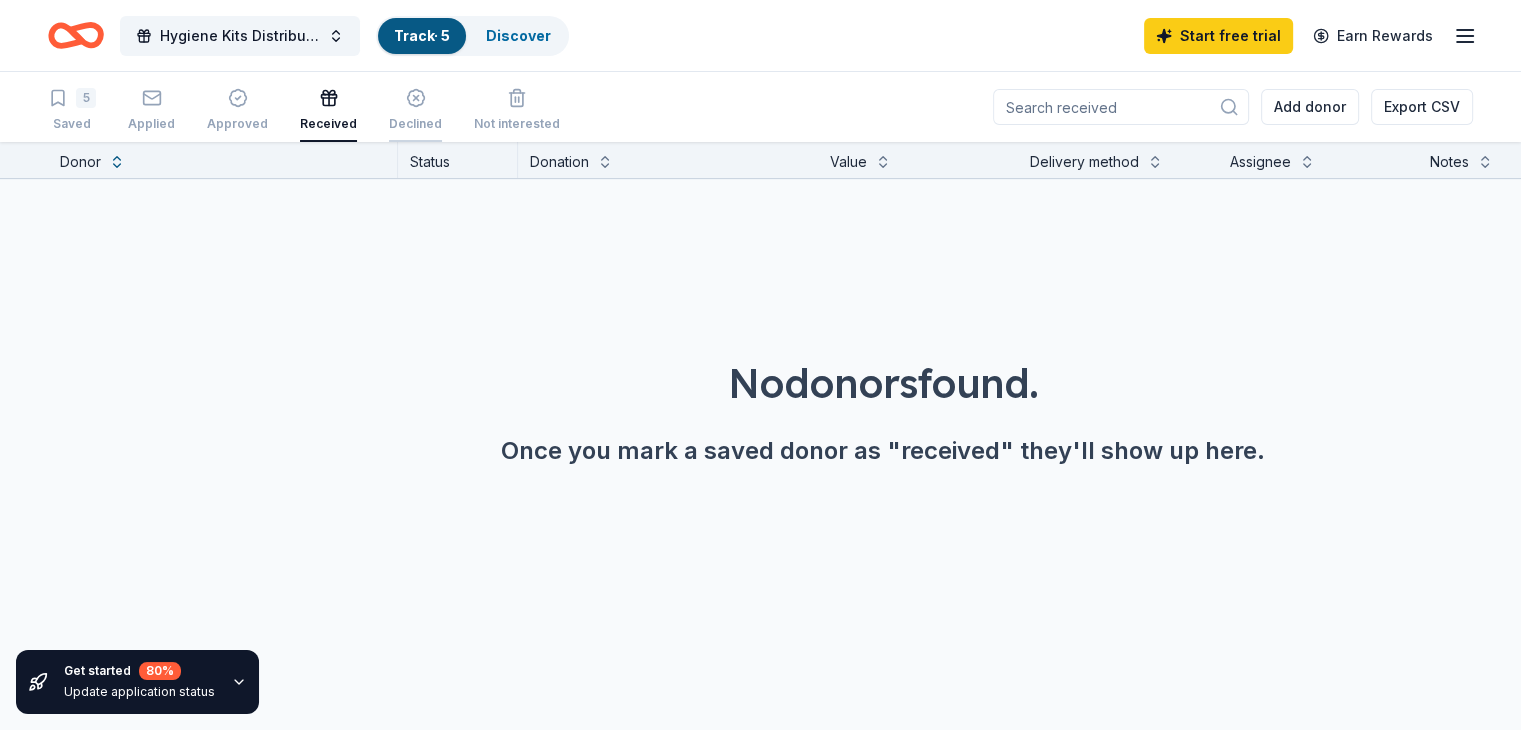 click on "Declined" at bounding box center (415, 124) 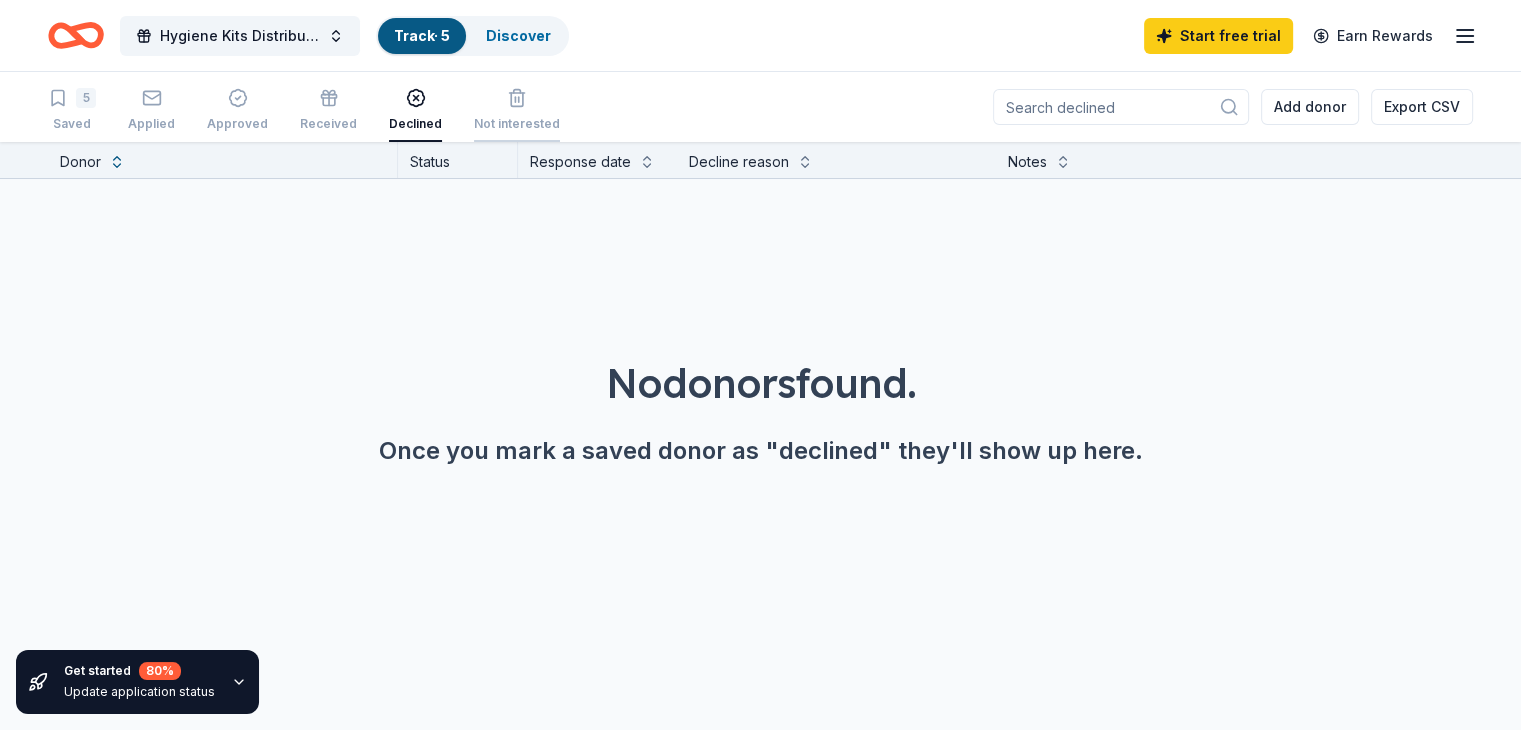 click on "Not interested" at bounding box center [517, 124] 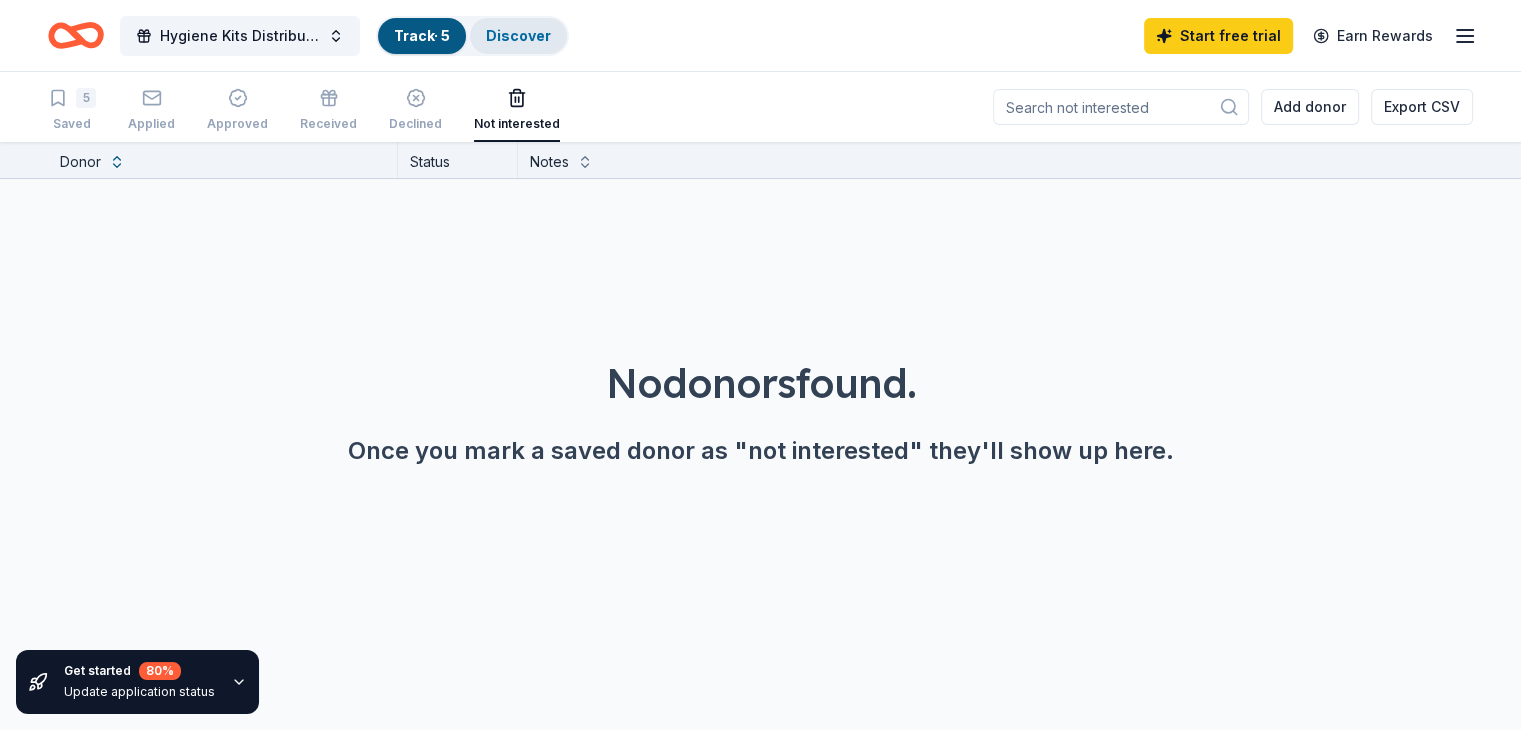 click on "Discover" at bounding box center [518, 35] 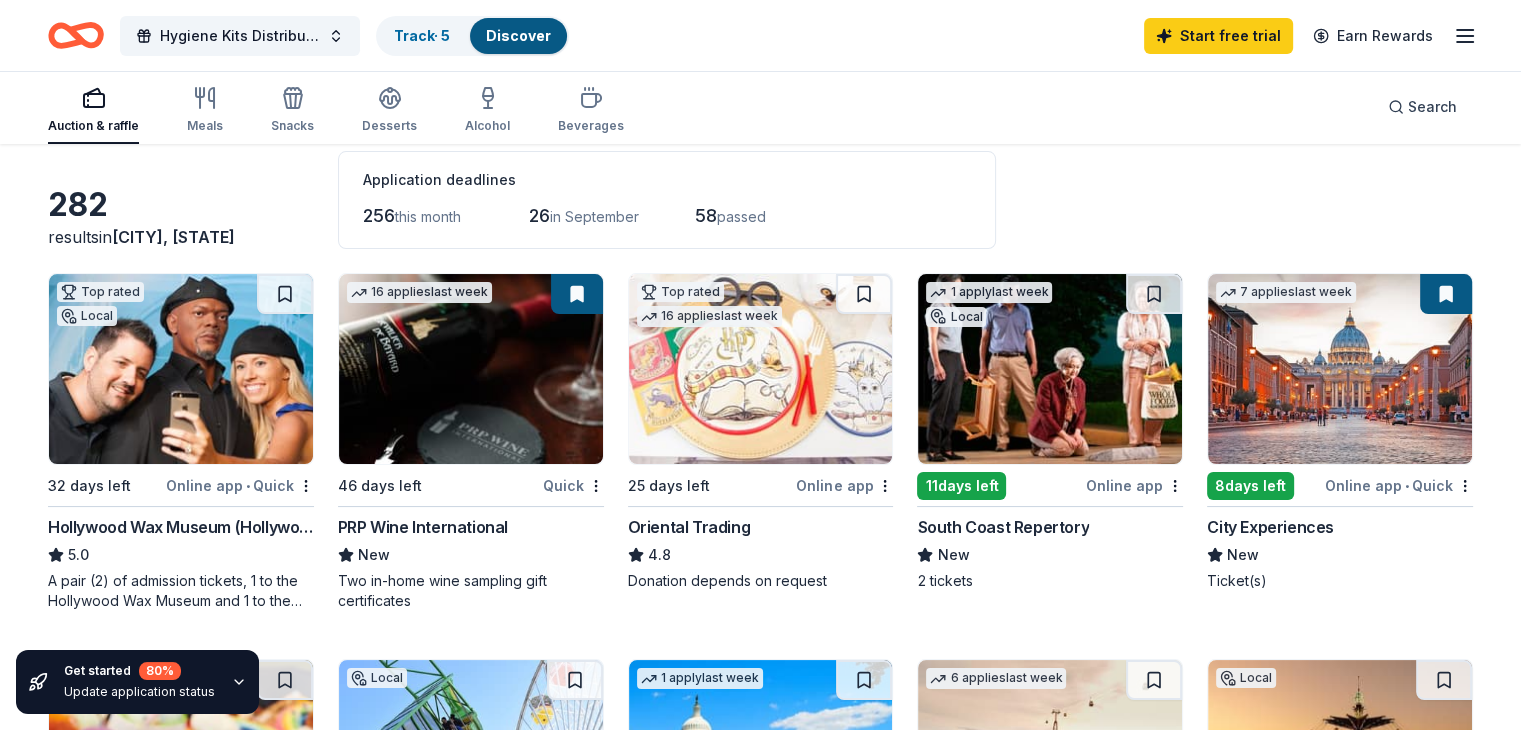 scroll, scrollTop: 96, scrollLeft: 0, axis: vertical 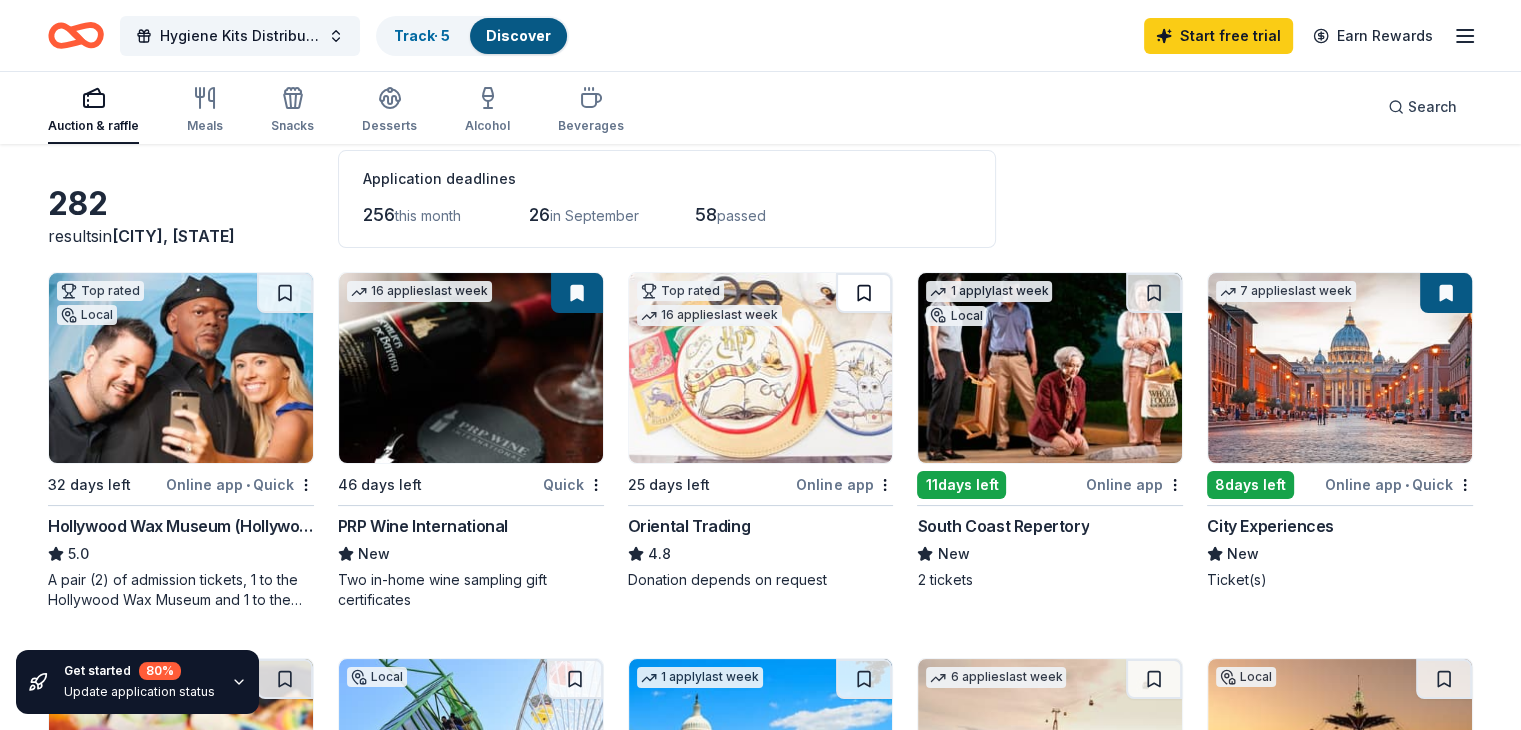 click at bounding box center [864, 293] 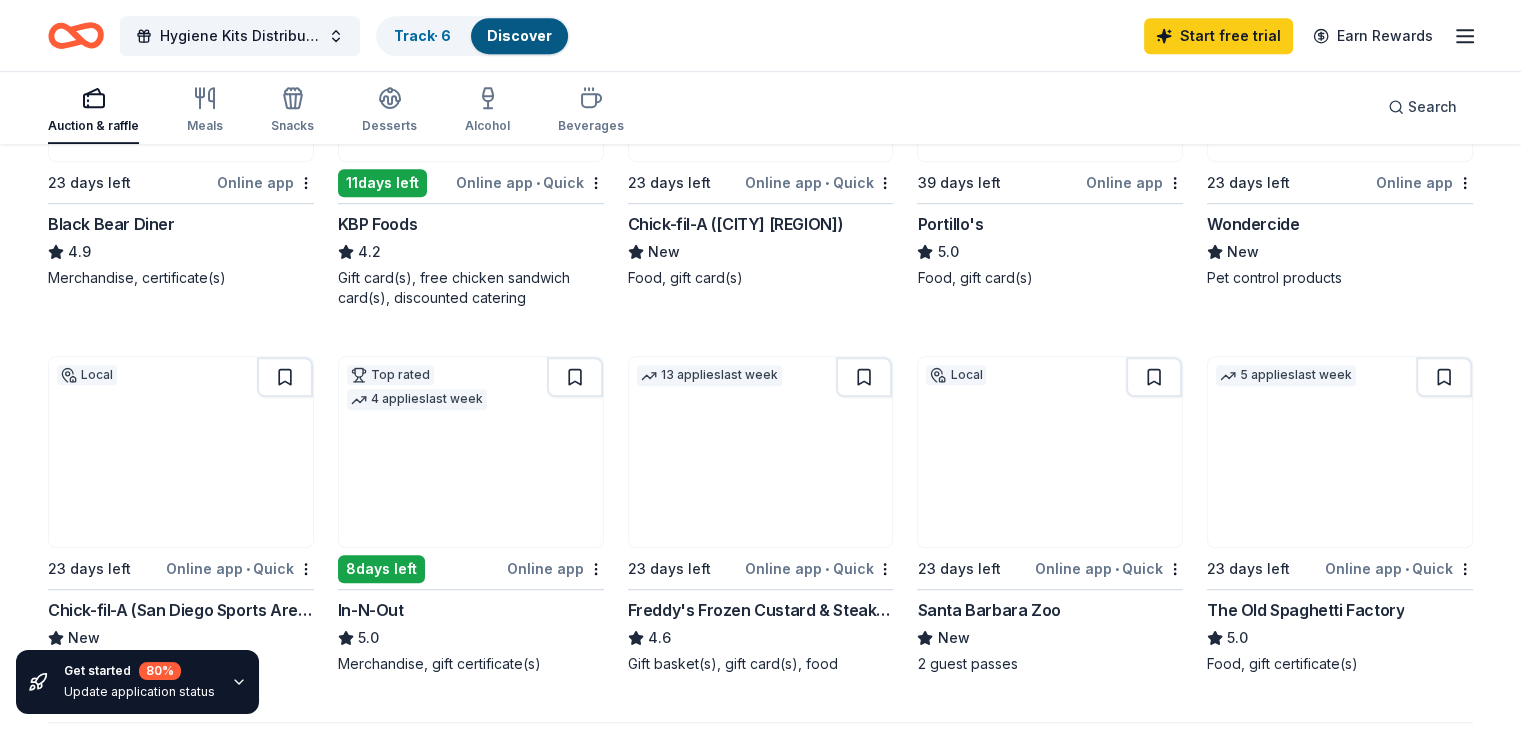 scroll, scrollTop: 1212, scrollLeft: 0, axis: vertical 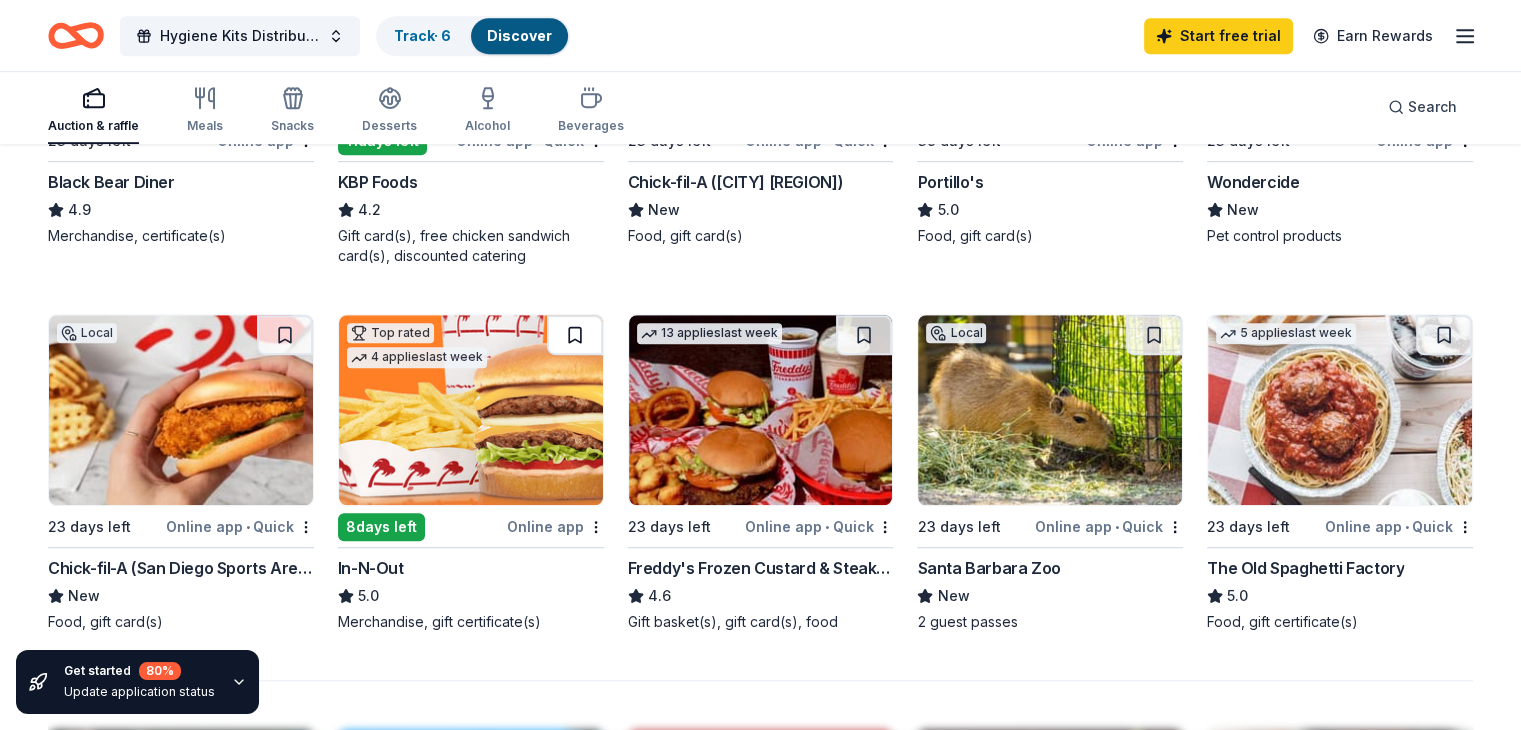 click at bounding box center (575, 335) 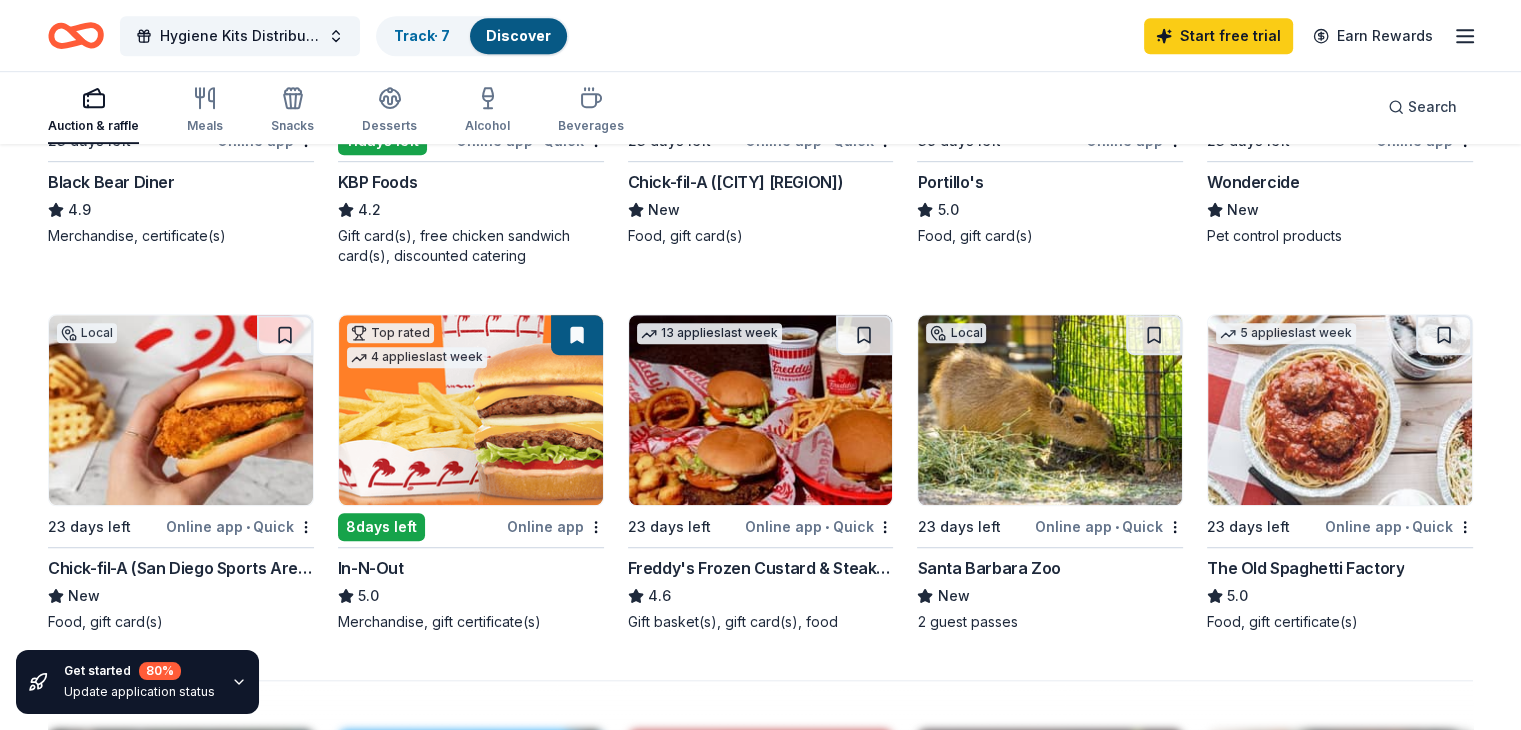 click at bounding box center [577, 335] 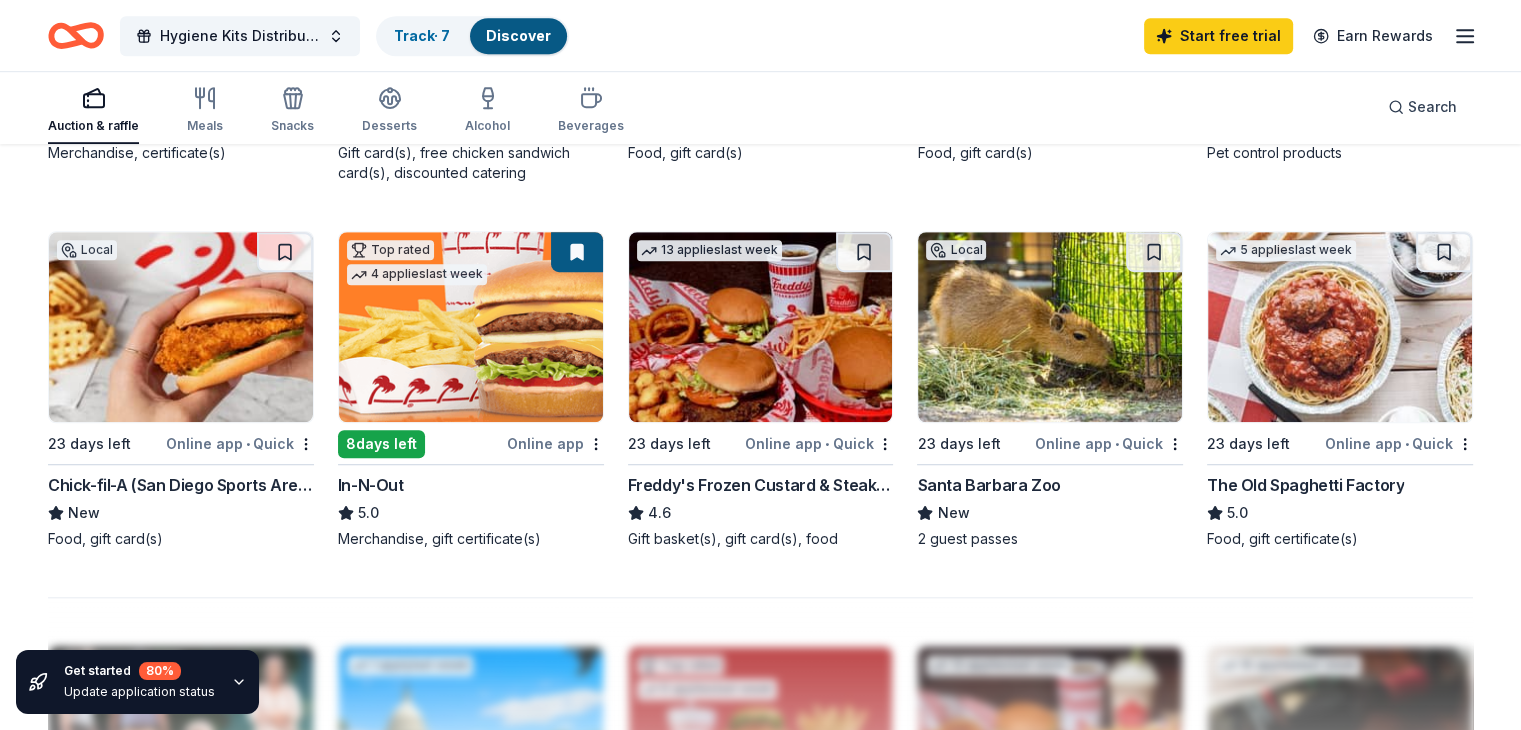 scroll, scrollTop: 1300, scrollLeft: 0, axis: vertical 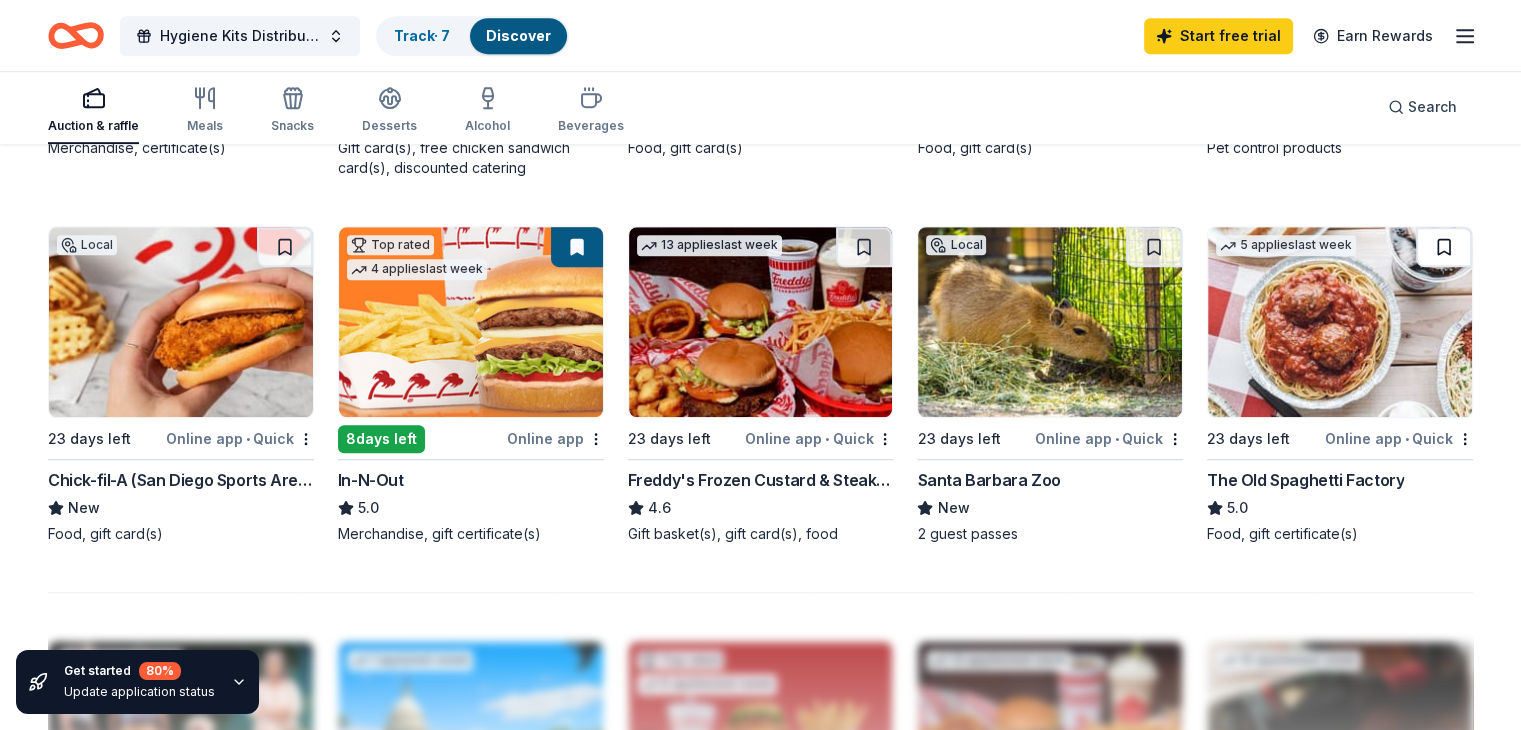 click at bounding box center (1444, 247) 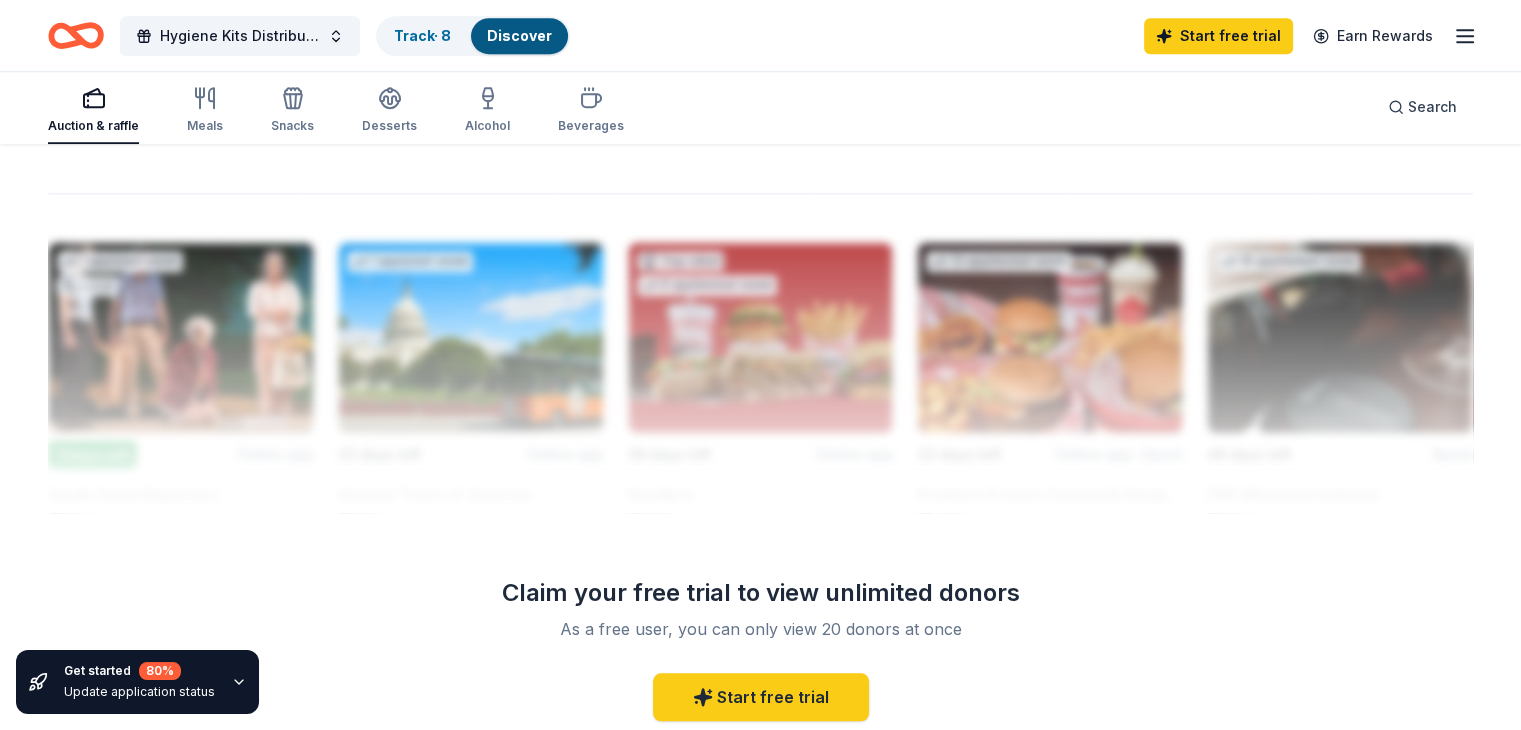 scroll, scrollTop: 1694, scrollLeft: 0, axis: vertical 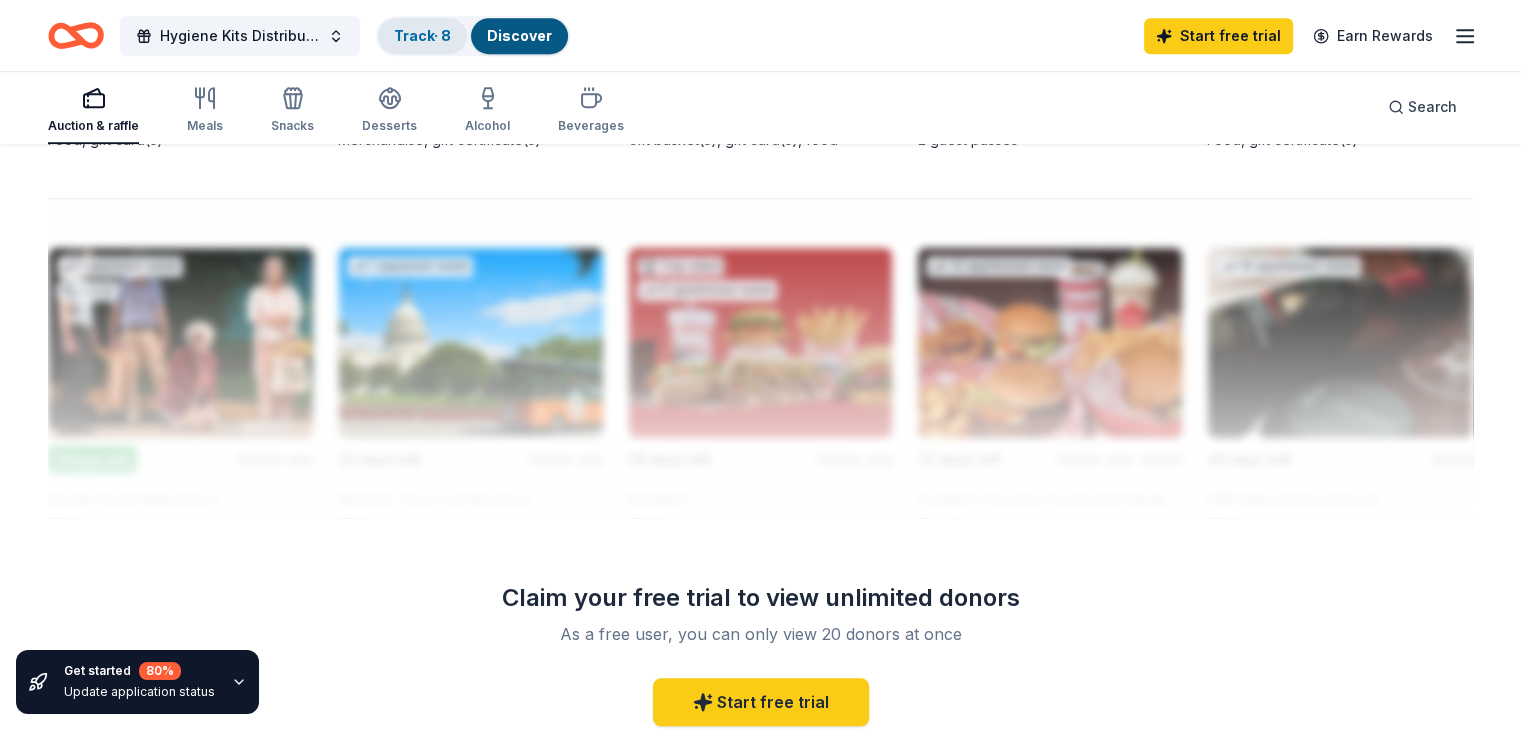 click on "Track  · 8" at bounding box center (422, 36) 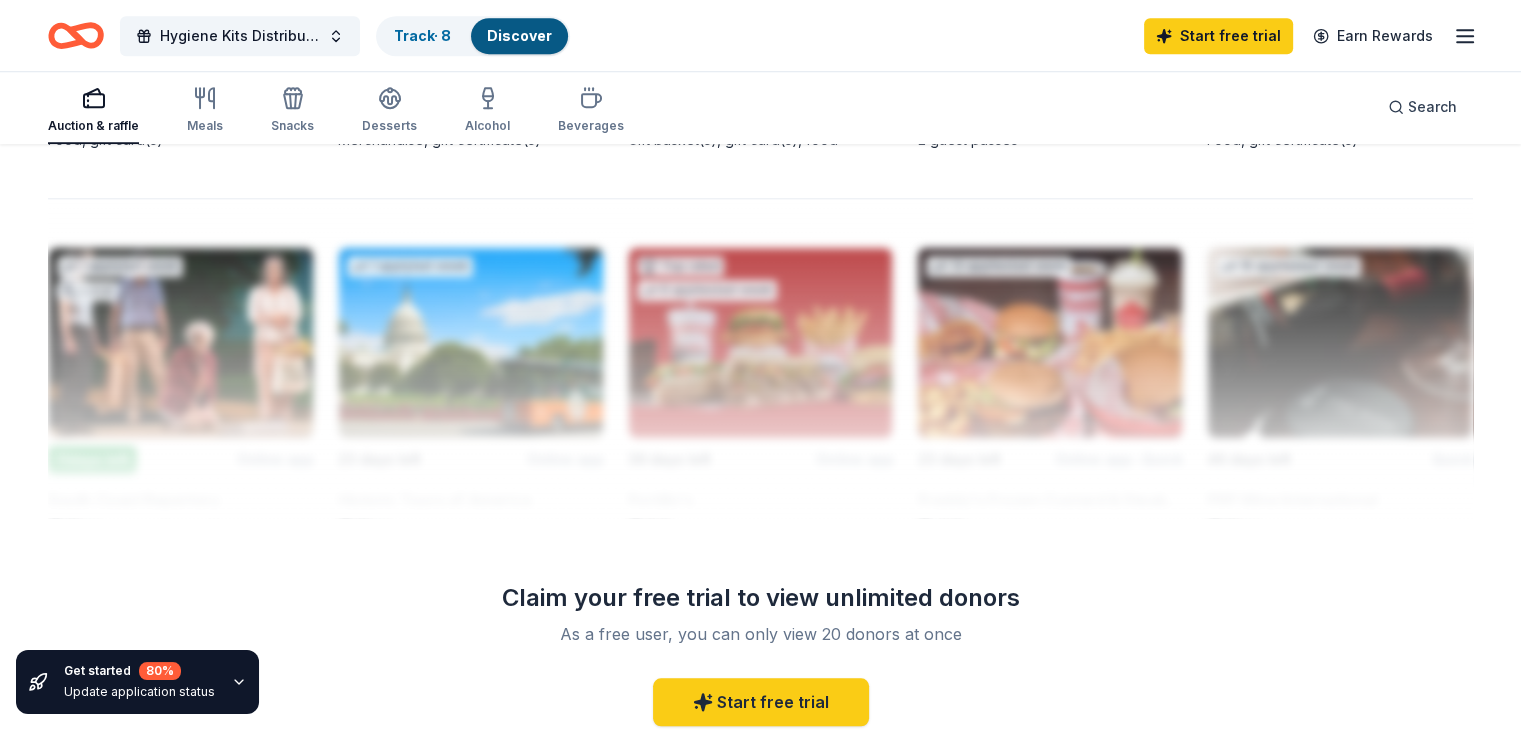 scroll, scrollTop: 0, scrollLeft: 0, axis: both 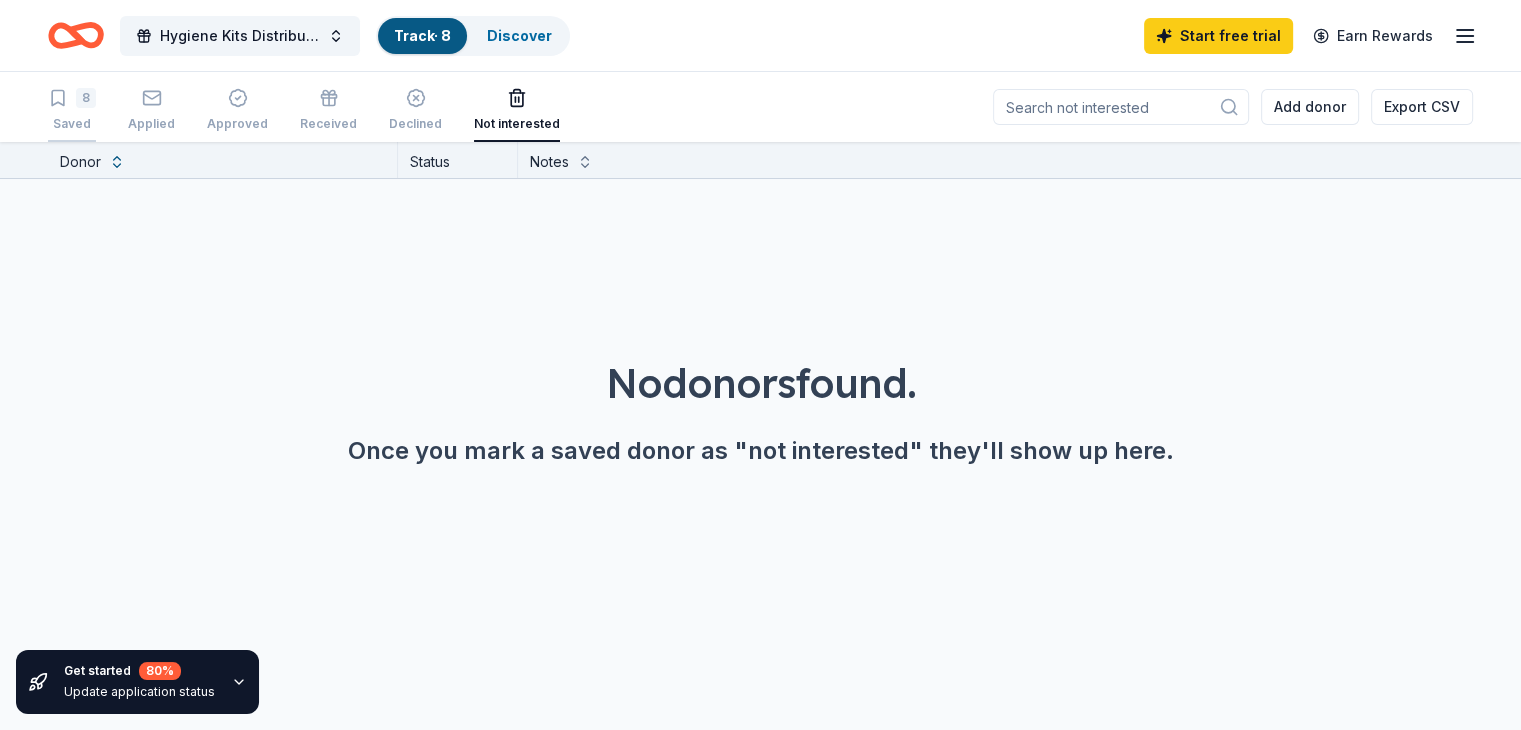 click on "Saved" at bounding box center (72, 124) 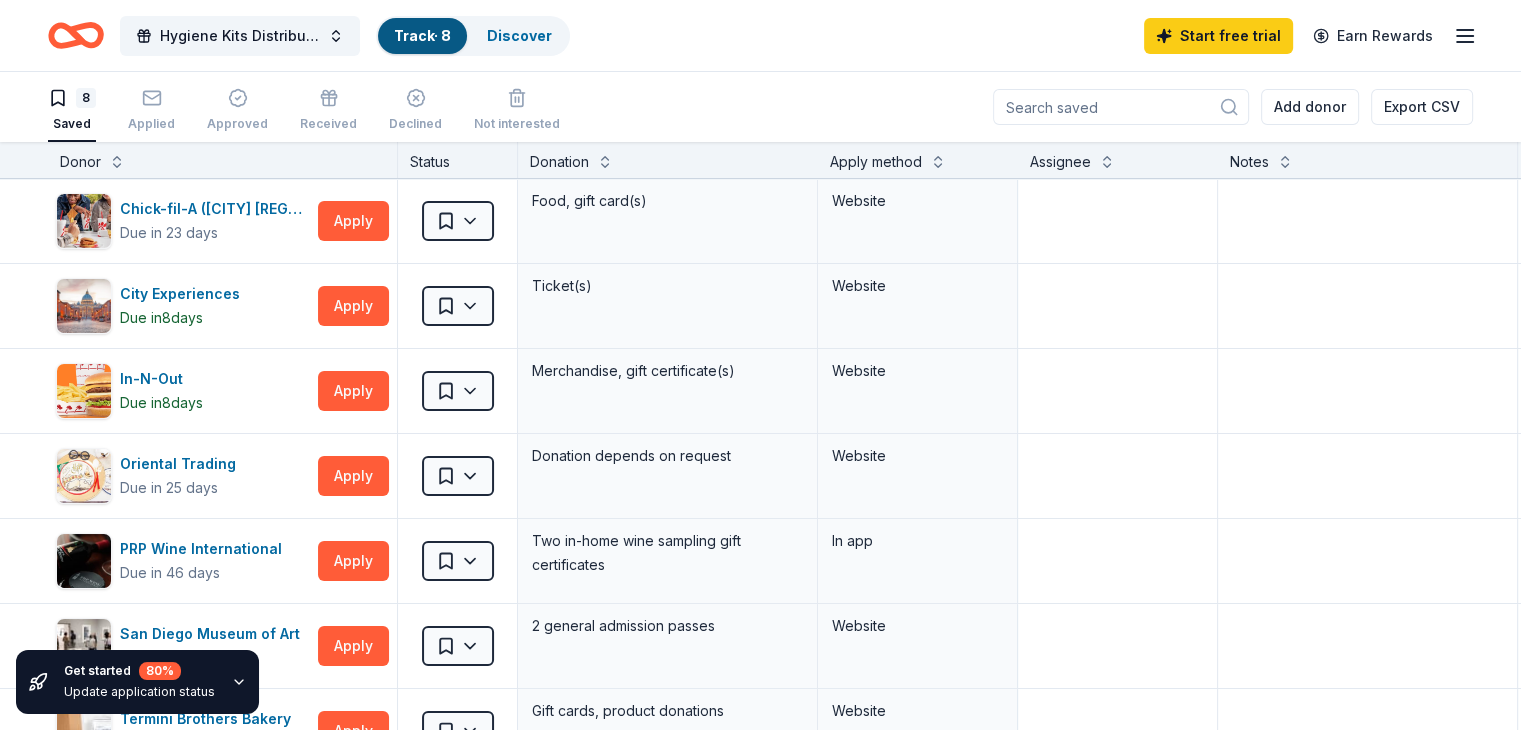 scroll, scrollTop: 0, scrollLeft: 0, axis: both 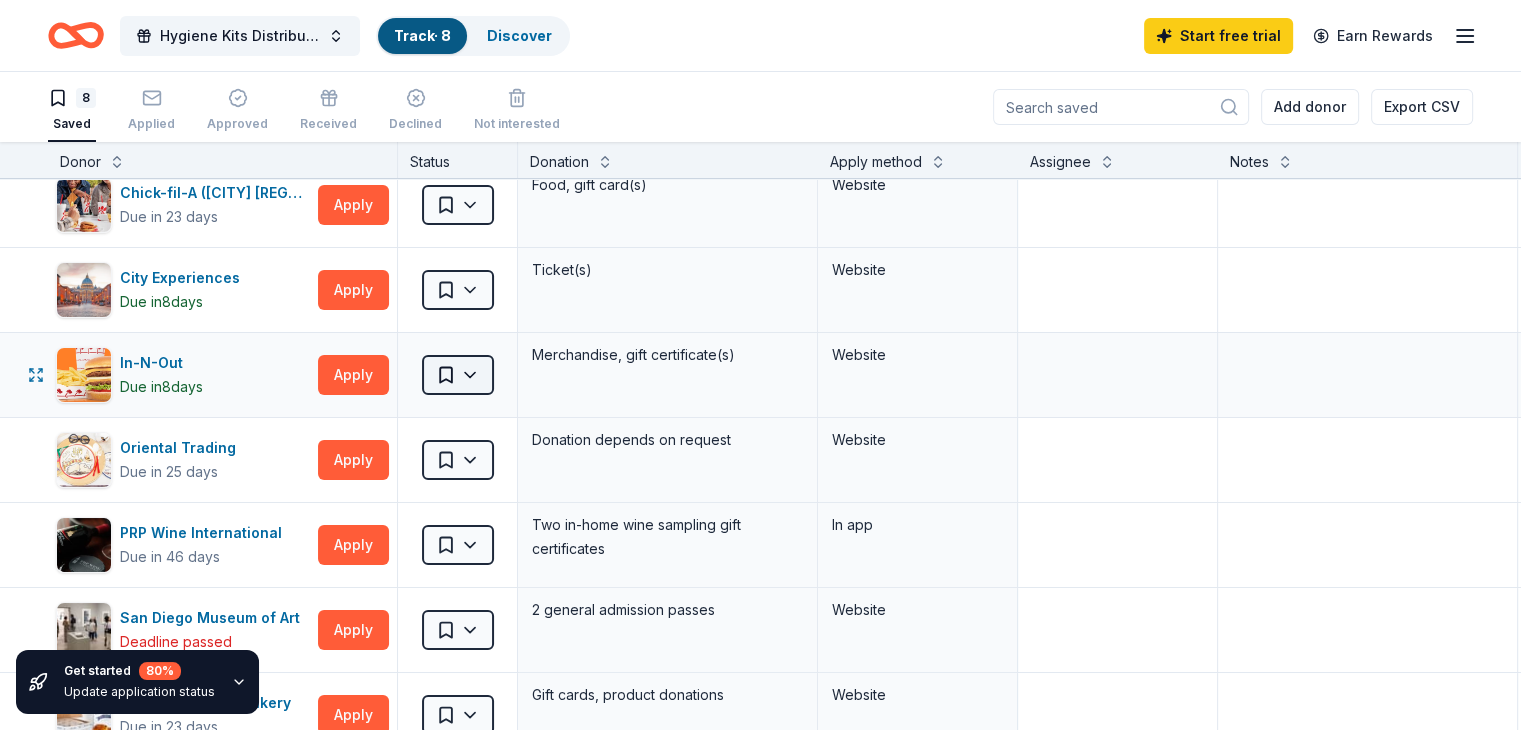 click on "Hygiene Kits Distribution Track · 8 Discover Start free trial Earn Rewards 8 Saved Applied Approved Received Declined Not interested Add donor Export CSV Get started 80 % Update application status Donor Status Donation Apply method Assignee Notes Chick-fil-A ([CITY] [REGION]) Due in 23 days Apply Saved Food, gift card(s) Website City Experiences Due in 8 days Apply Saved Ticket(s) Website In-N-Out Due in 8 days Apply Saved Merchandise, gift certificate(s) Website Oriental Trading Due in 25 days Apply Saved Donation depends on request Website PRP Wine International Due in 46 days Apply Saved Two in-home wine sampling gift certificates In app San Diego Museum of Art Deadline passed Apply Saved 2 general admission passes Website Termini Brothers Bakery Due in 23 days Apply Saved Gift cards, product donations Website The Old Spaghetti Factory Due in 23 days Apply Saved Food, gift certificate(s) Website Discover more donors Saved" at bounding box center (760, 365) 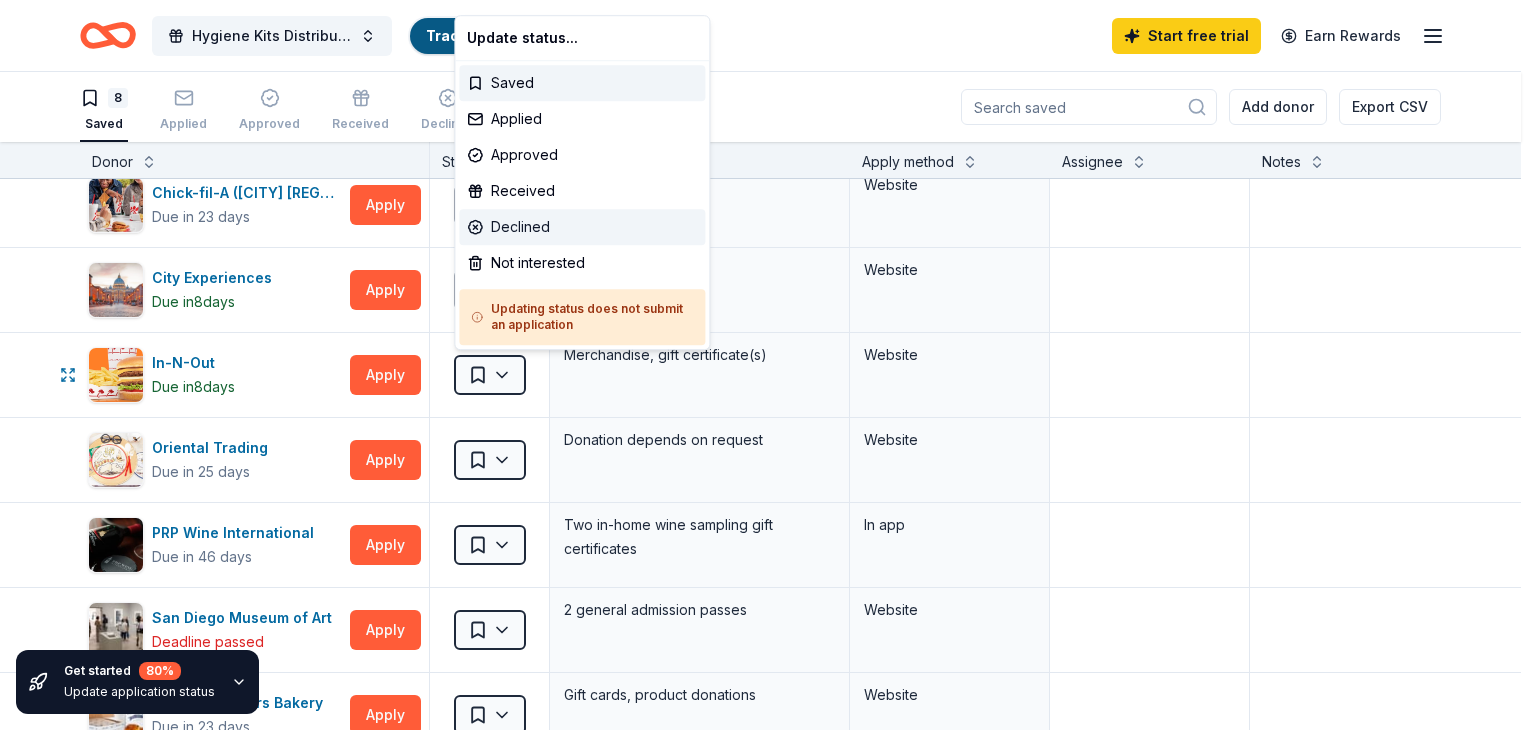 click on "Declined" at bounding box center (582, 227) 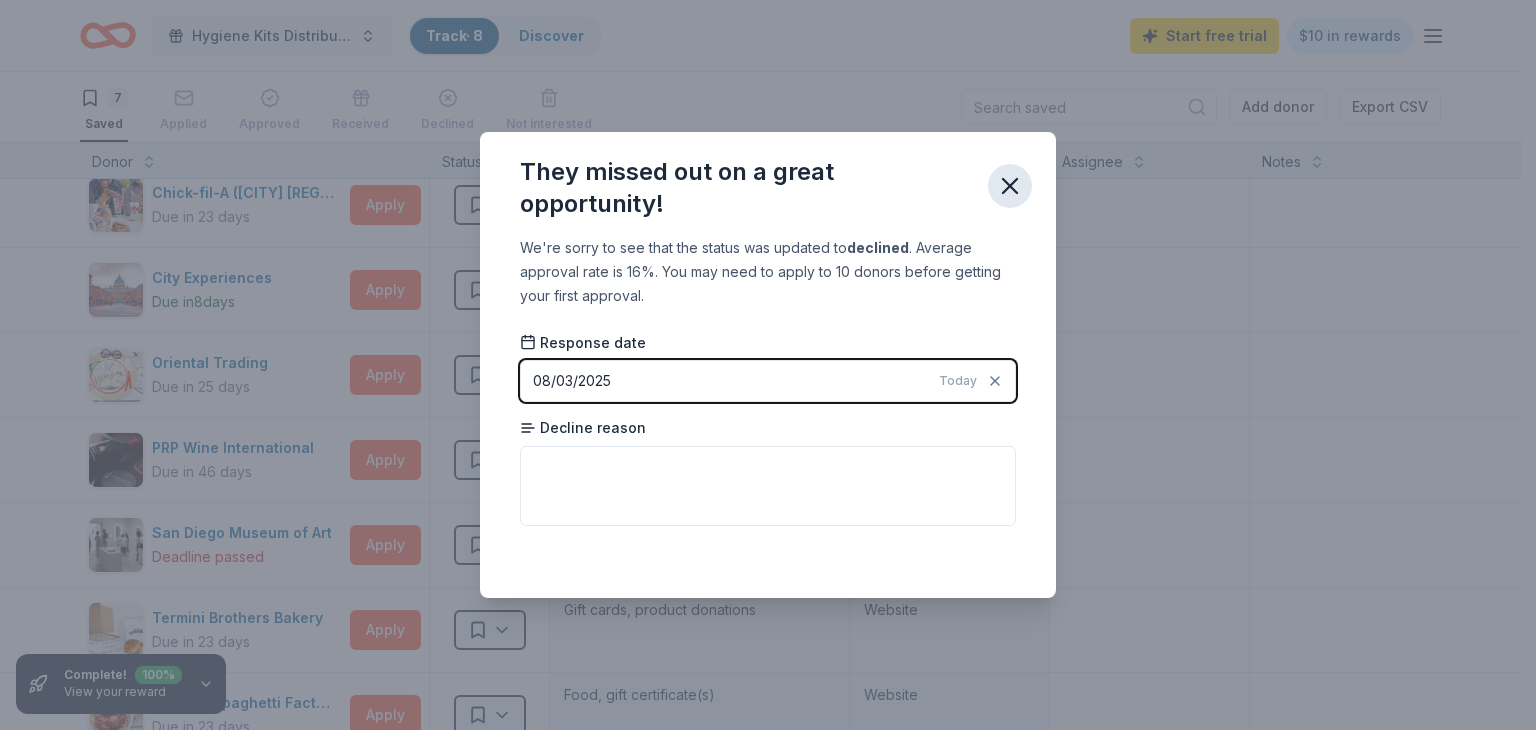 click 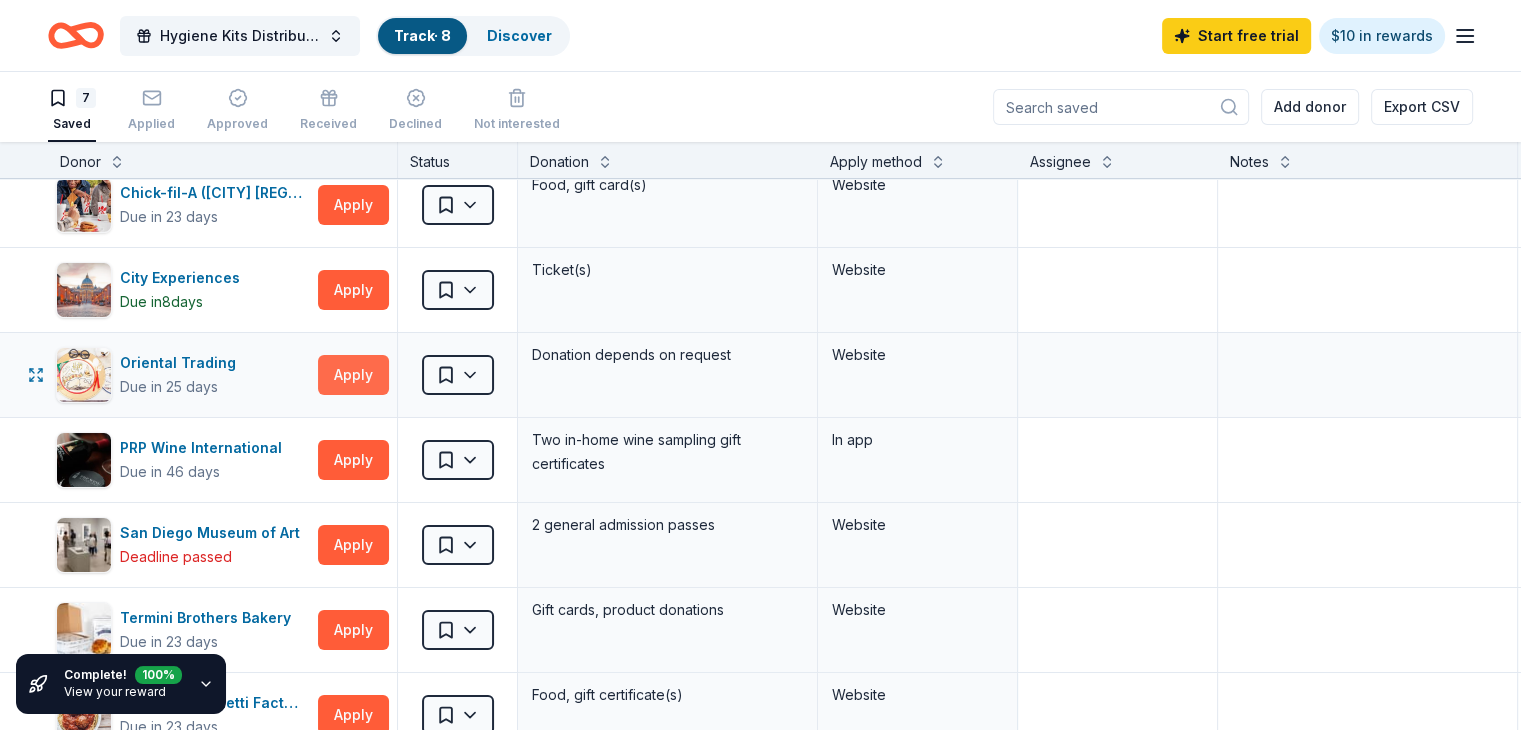 scroll, scrollTop: 0, scrollLeft: 0, axis: both 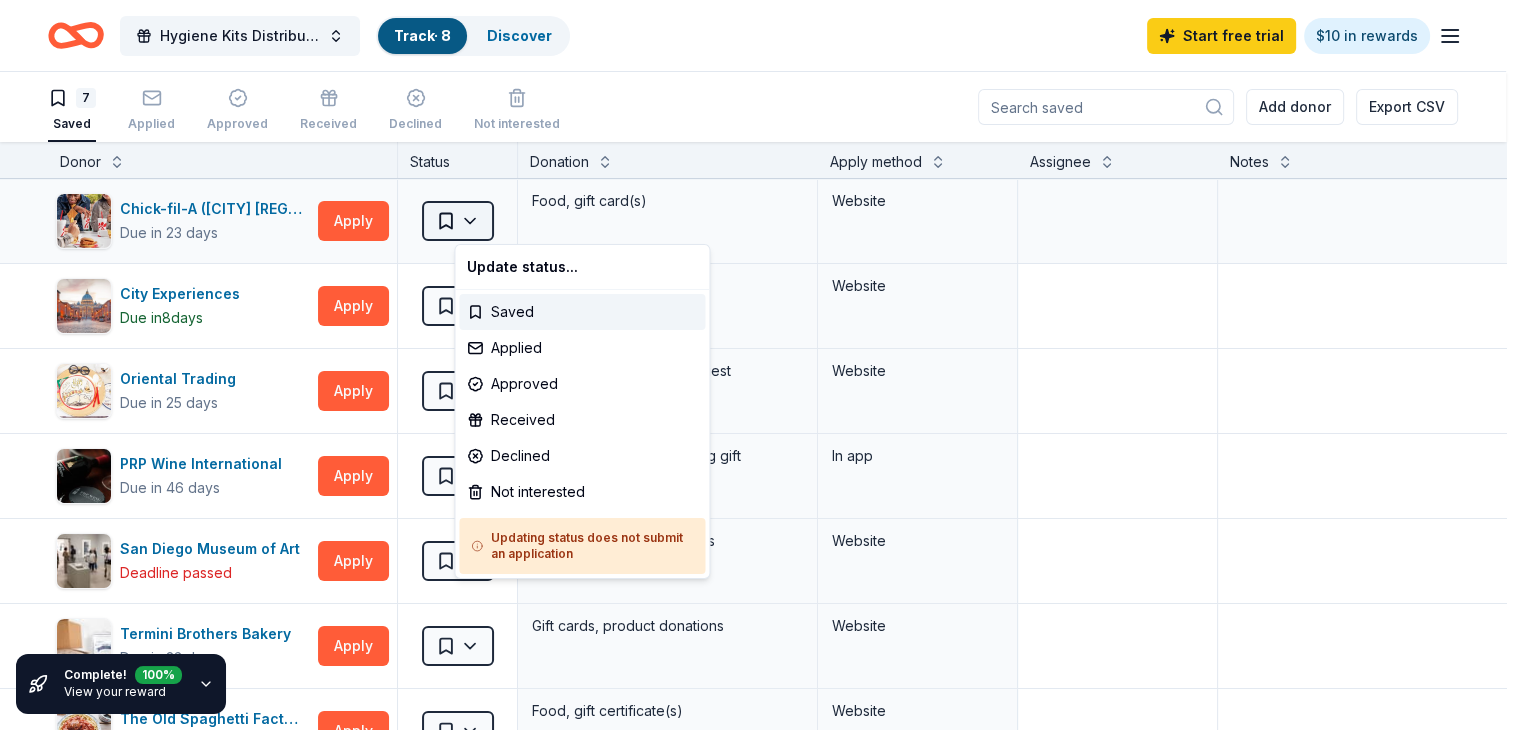 click on "Hygiene Kits Distribution Track · 8 Discover Start free trial $10 in rewards 7 Saved Applied Approved Received Declined Not interested Add donor Export CSV Complete! 100 % View your reward Donor Status Donation Apply method Assignee Notes Chick-fil-A ([CITY] [REGION]) Due in 23 days Apply Saved Food, gift card(s) Website City Experiences Due in 8 days Apply Saved Ticket(s) Website Oriental Trading Due in 25 days Apply Saved Donation depends on request Website PRP Wine International Due in 46 days Apply Saved Two in-home wine sampling gift certificates In app San Diego Museum of Art Deadline passed Apply Saved 2 general admission passes Website Termini Brothers Bakery Due in 23 days Apply Saved Gift cards, product donations Website The Old Spaghetti Factory Due in 23 days Apply Saved Food, gift certificate(s) Website Discover more donors Saved Update status... Saved Applied Approved Received Declined Not interested Updating status does not submit an application" at bounding box center (760, 365) 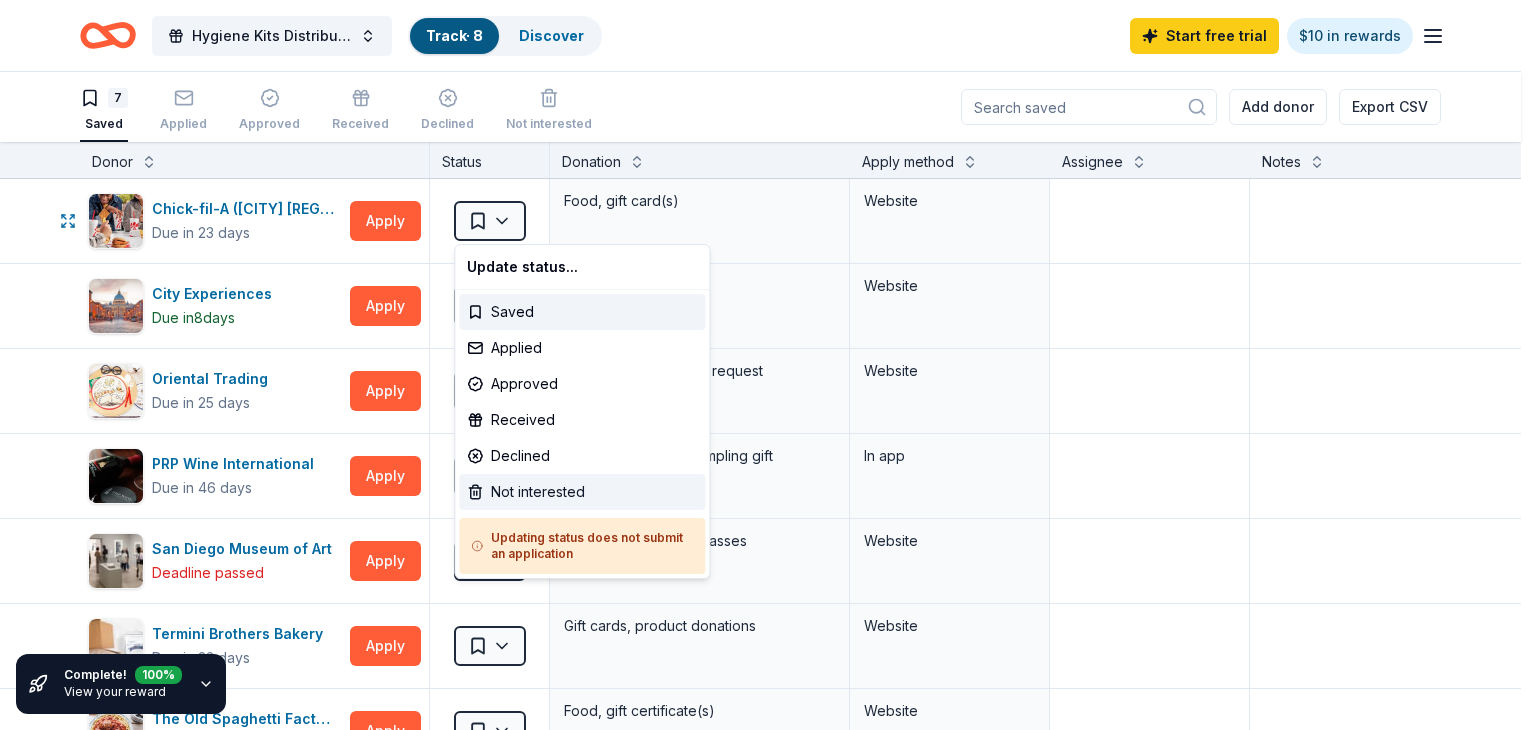 click on "Not interested" at bounding box center (582, 492) 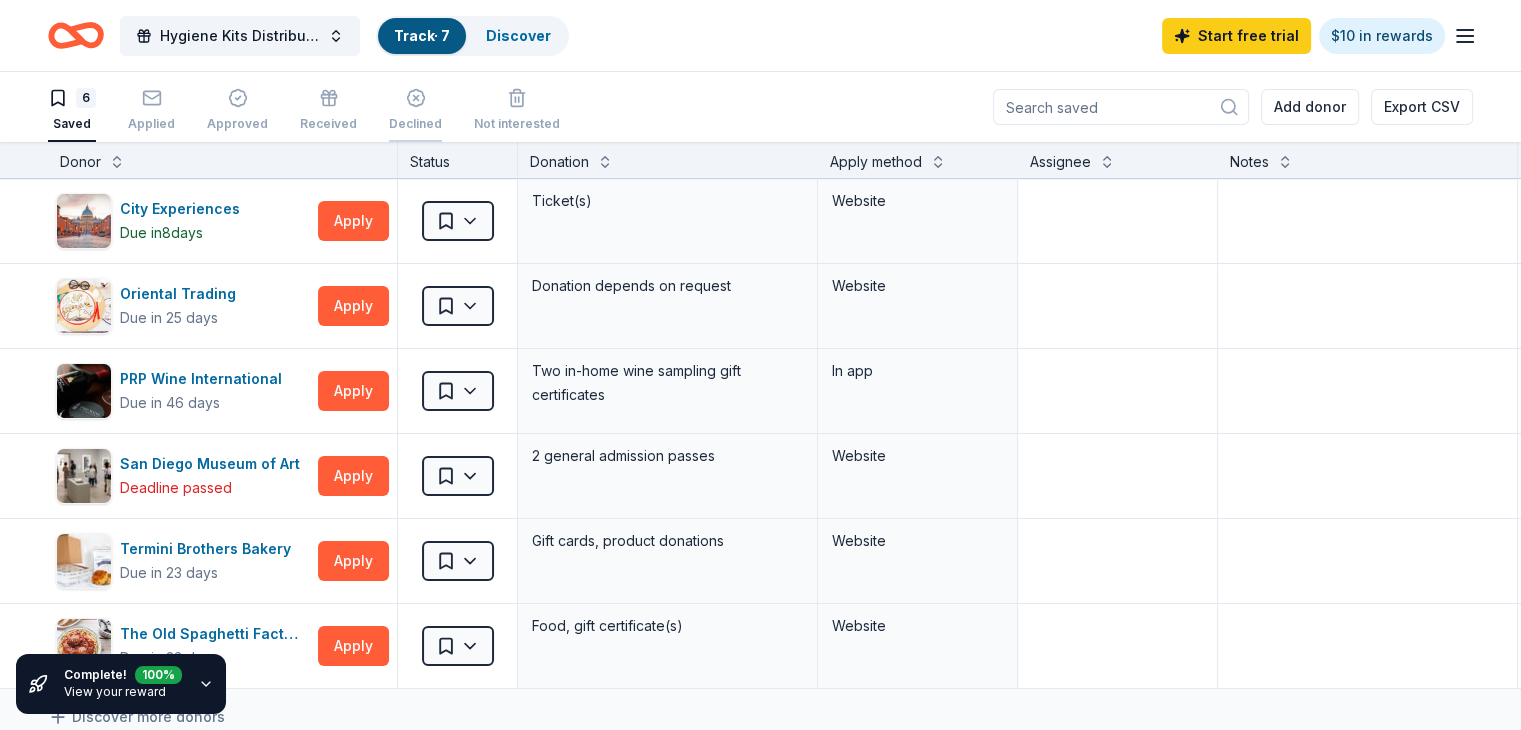 click on "Declined" at bounding box center [415, 99] 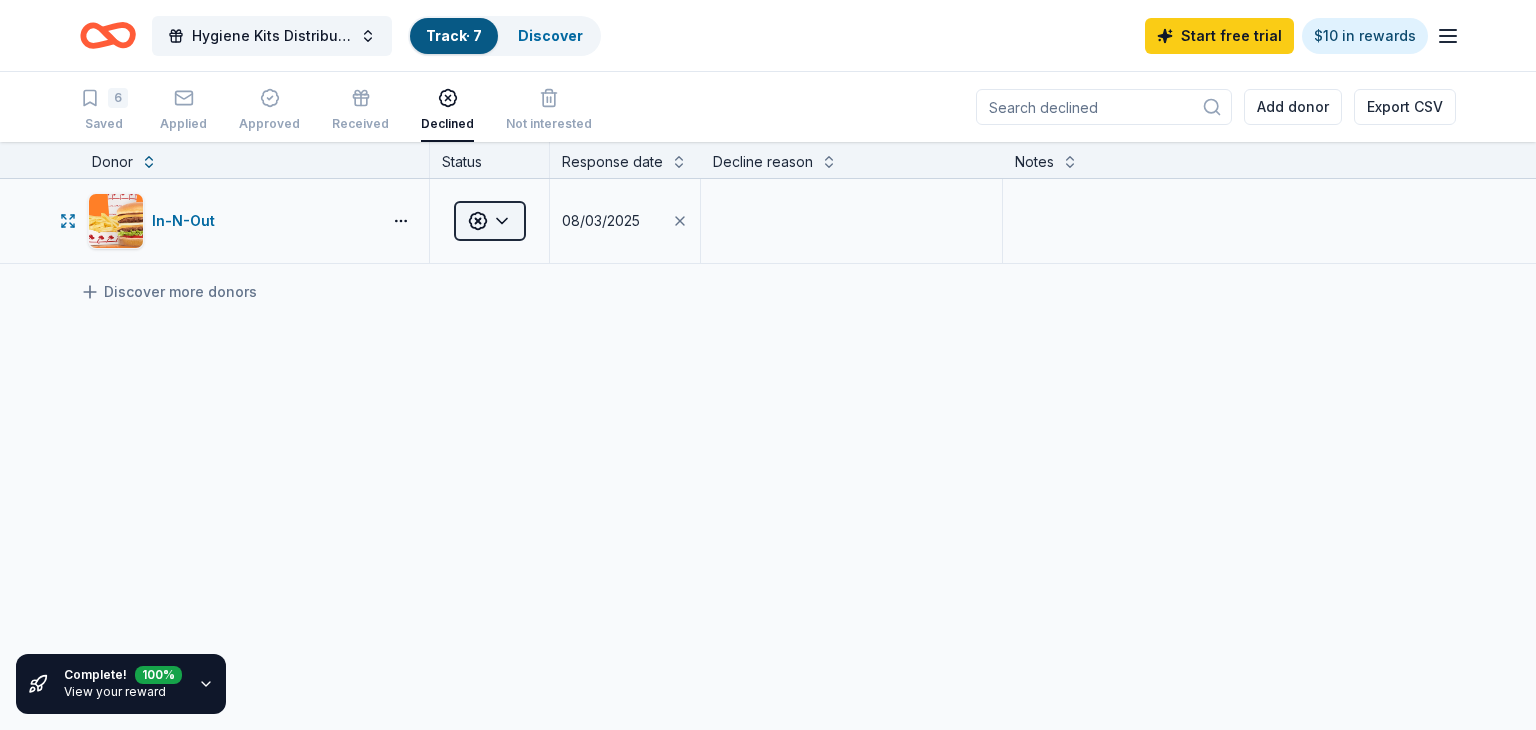 click on "Hygiene Kits Distribution Track · 7 Discover Start free trial $10 in rewards 6 Saved Applied Approved Received Declined Not interested Add donor Export CSV Complete! 100 % View your reward Donor Status Response date Decline reason Notes In-N-Out Declined [MONTH] [DAY], [YEAR] Discover more donors Saved" at bounding box center (768, 365) 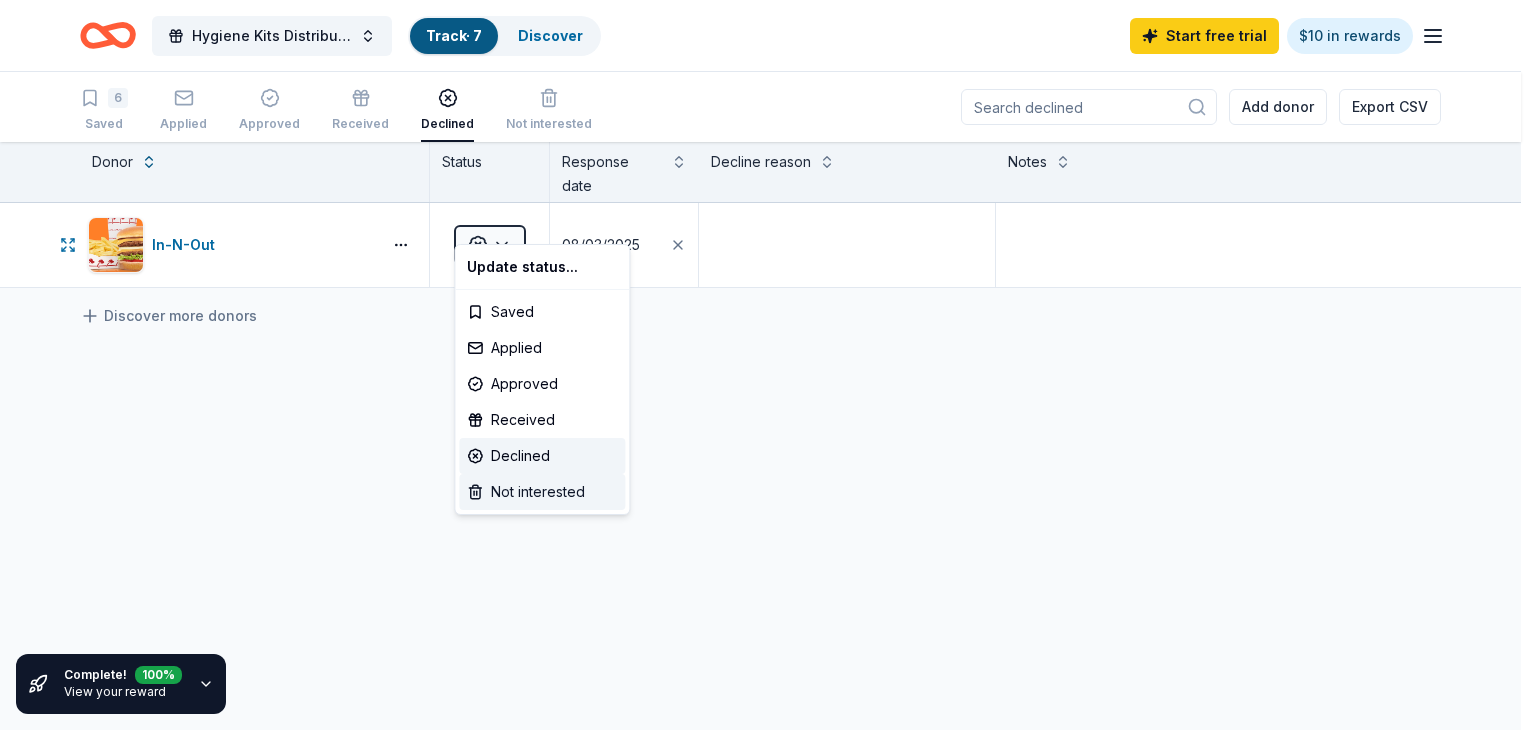 click on "Not interested" at bounding box center [542, 492] 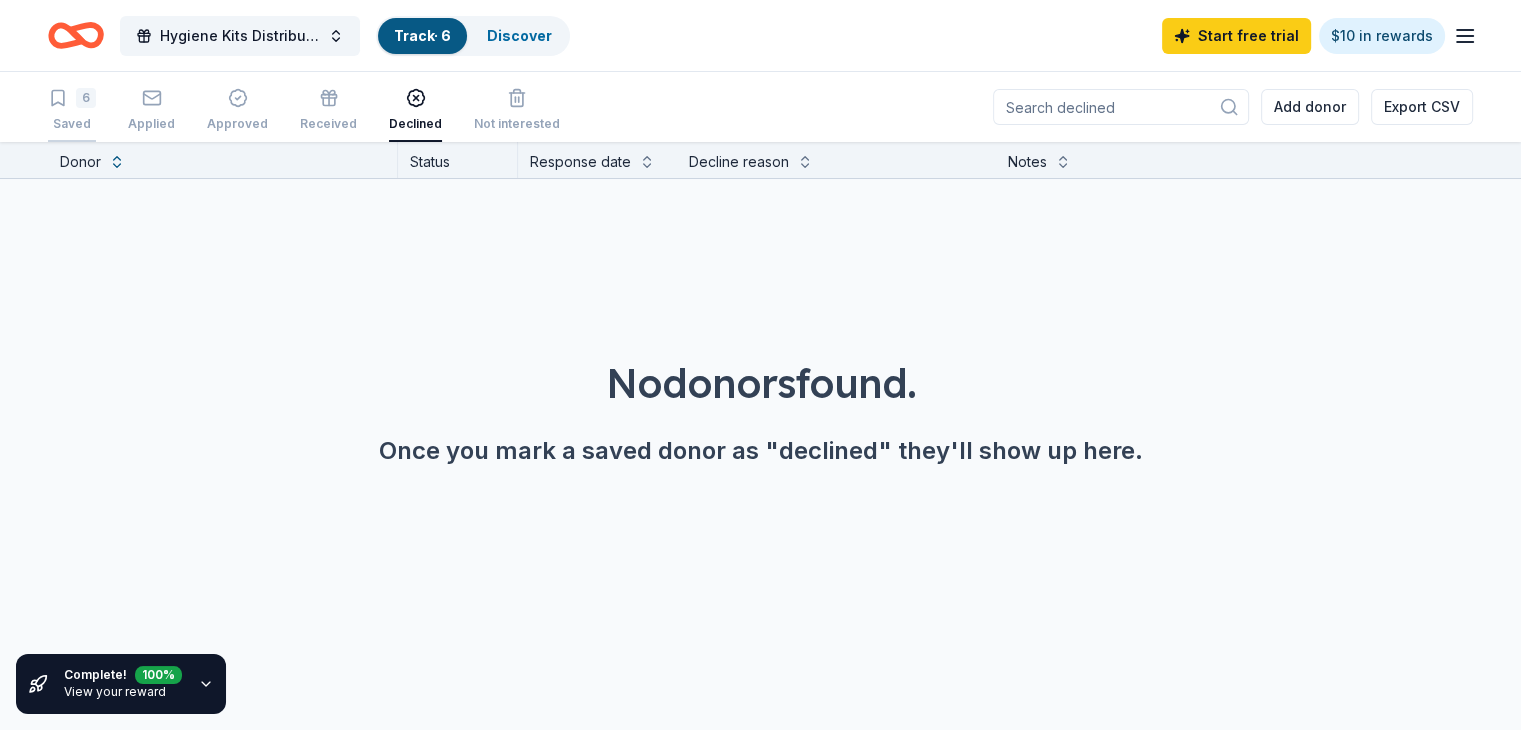 click on "6" at bounding box center (72, 98) 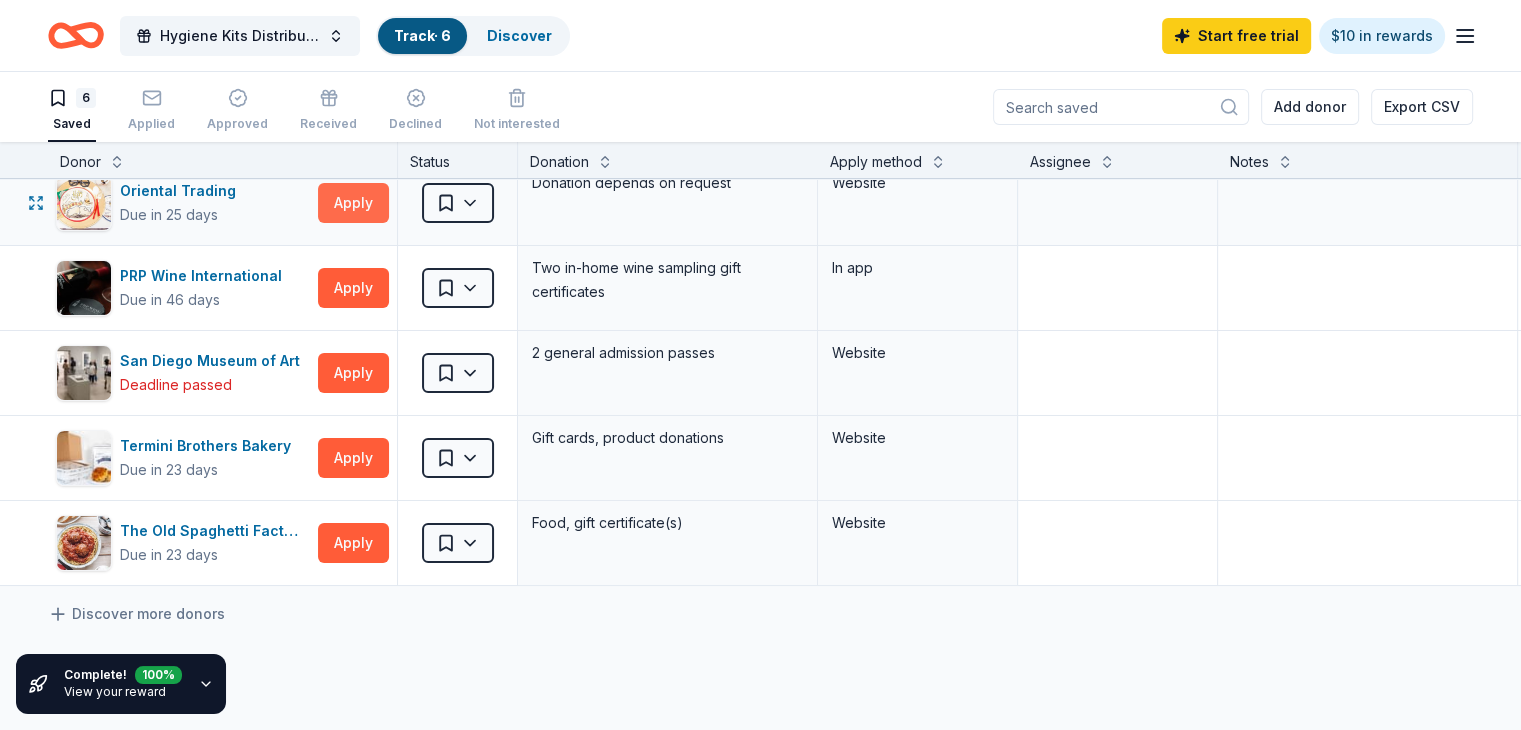 scroll, scrollTop: 104, scrollLeft: 0, axis: vertical 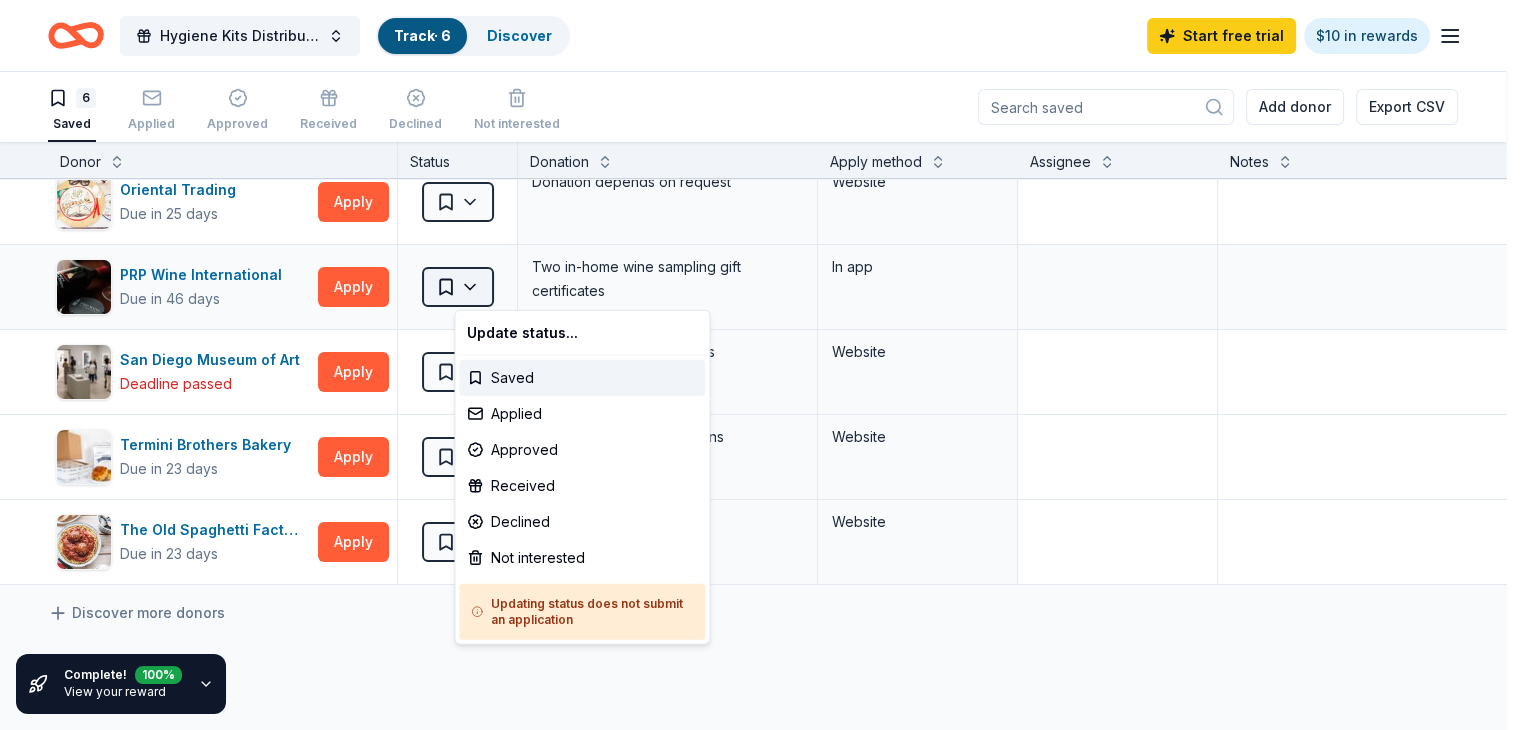 click on "Hygiene Kits Distribution Track · 6 Discover Start free trial $10 in rewards 6 Saved Applied Approved Received Declined Not interested Add donor Export CSV Complete! 100 % View your reward Donor Status Donation Apply method Assignee Notes City Experiences Due in 8 days Apply Saved Ticket(s) Website Oriental Trading Due in 25 days Apply Saved Donation depends on request Website PRP Wine International Due in 46 days Apply Saved Two in-home wine sampling gift certificates In app San Diego Museum of Art Deadline passed Apply Saved 2 general admission passes Website Termini Brothers Bakery Due in 23 days Apply Saved Gift cards, product donations Website The Old Spaghetti Factory Due in 23 days Apply Saved Food, gift certificate(s) Website Discover more donors Saved Update status... Saved Applied Approved Received Declined Not interested Updating status does not submit an application" at bounding box center (760, 365) 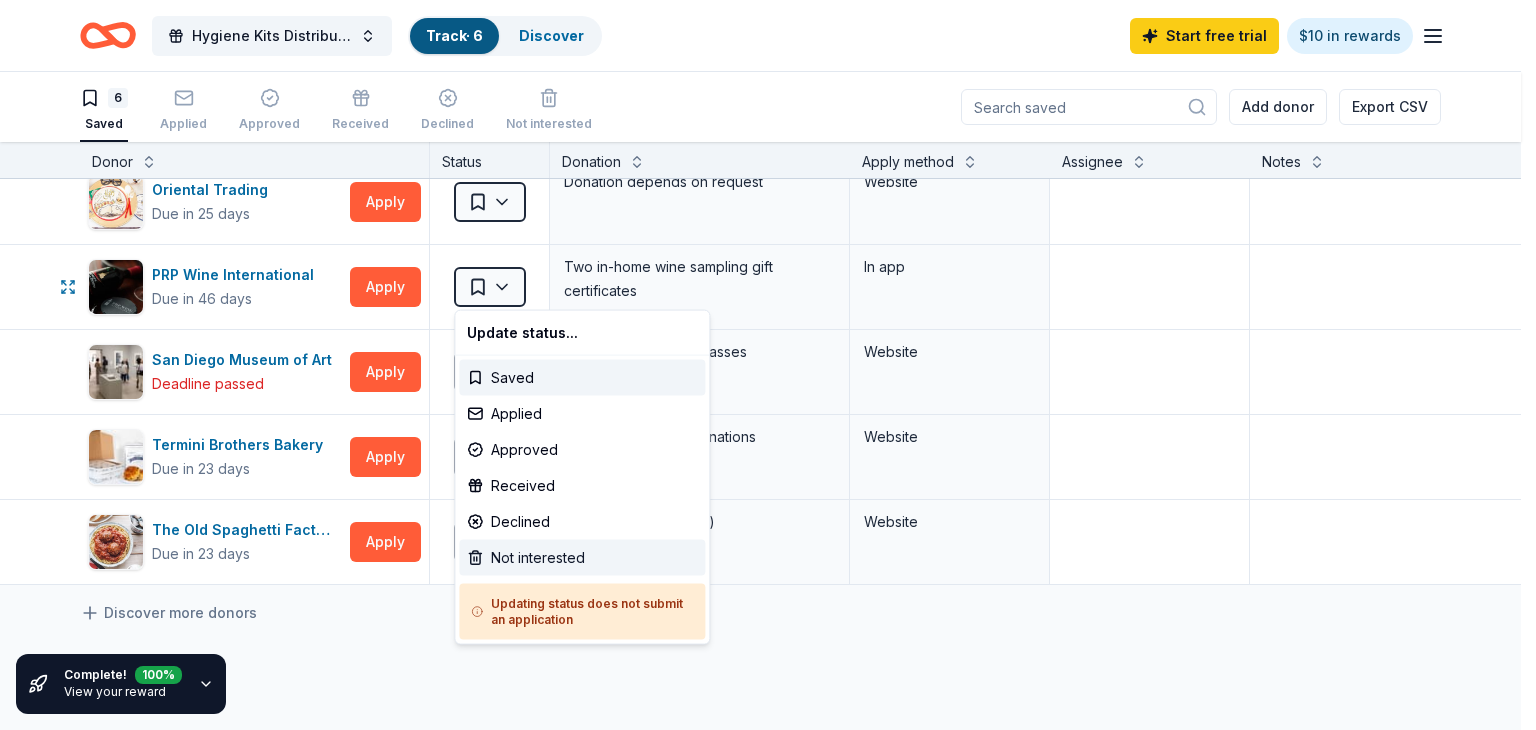 click on "Not interested" at bounding box center (582, 558) 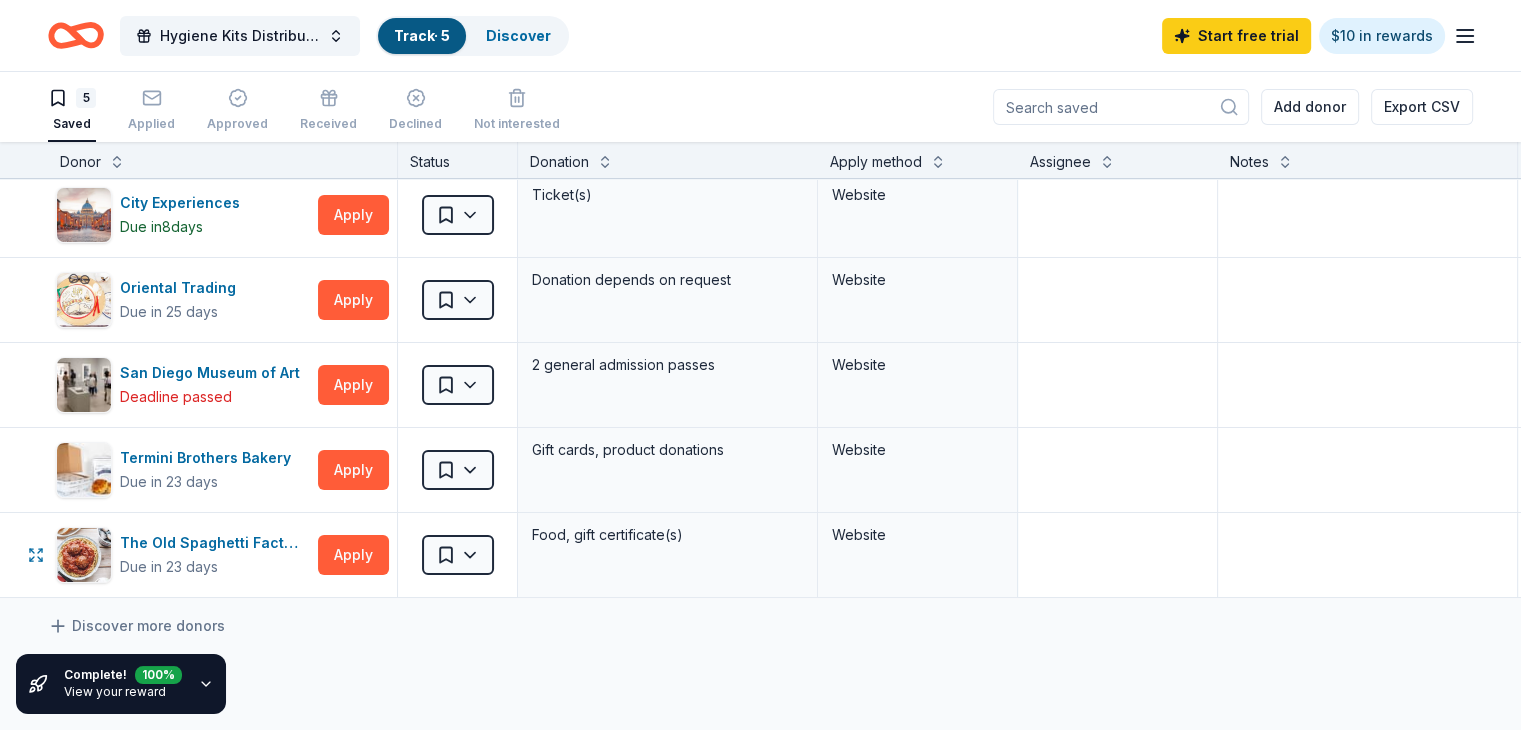 scroll, scrollTop: 0, scrollLeft: 0, axis: both 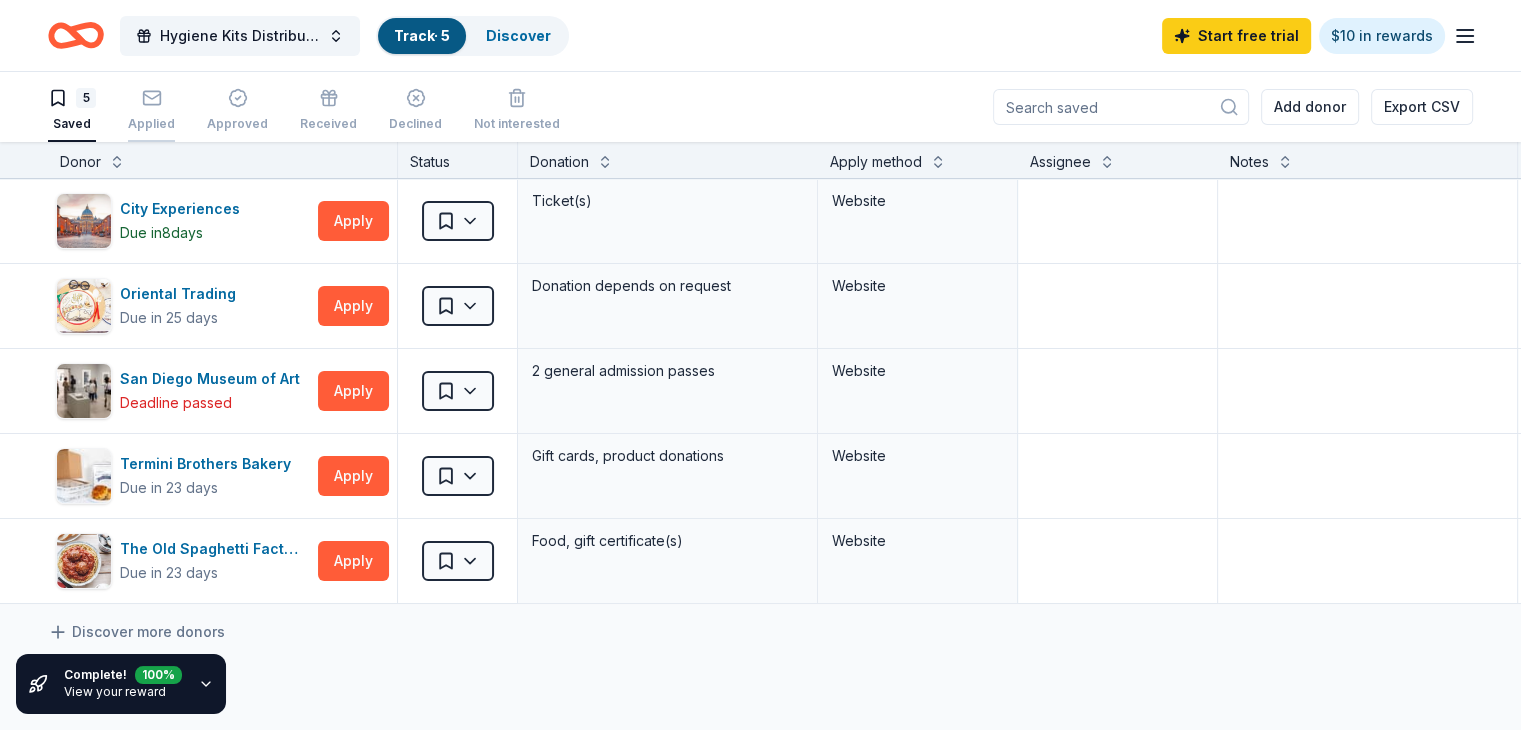 click at bounding box center [151, 98] 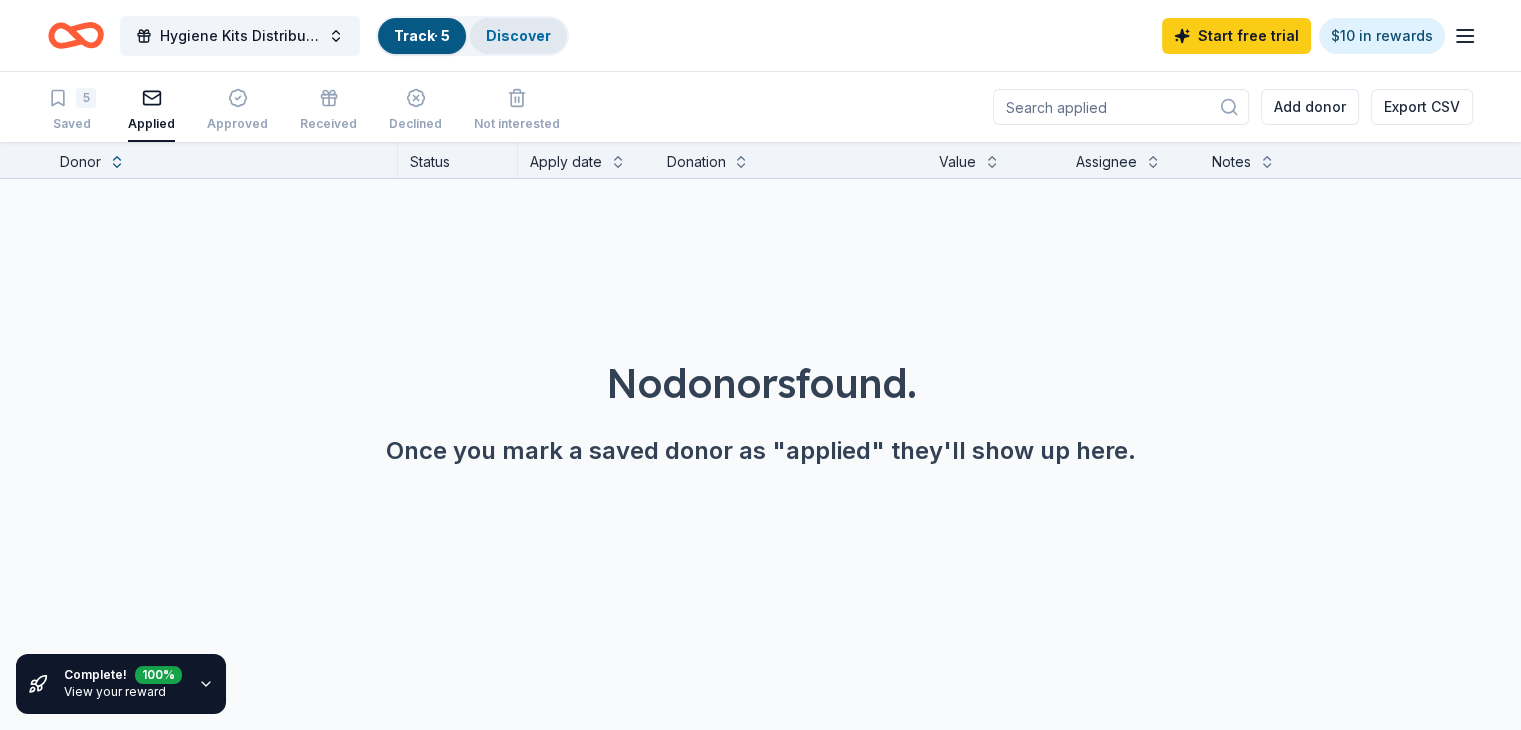 click on "Discover" at bounding box center [518, 35] 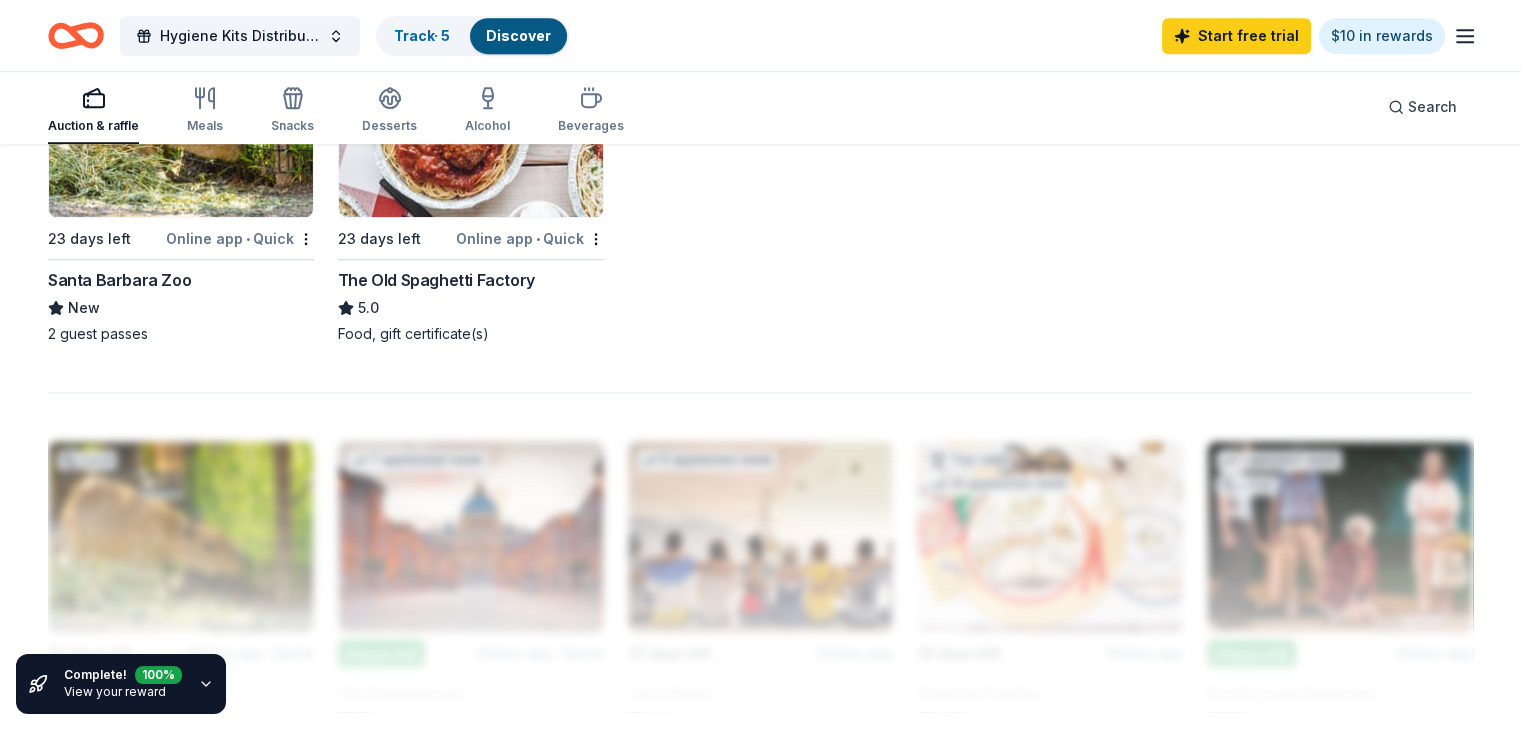scroll, scrollTop: 1499, scrollLeft: 0, axis: vertical 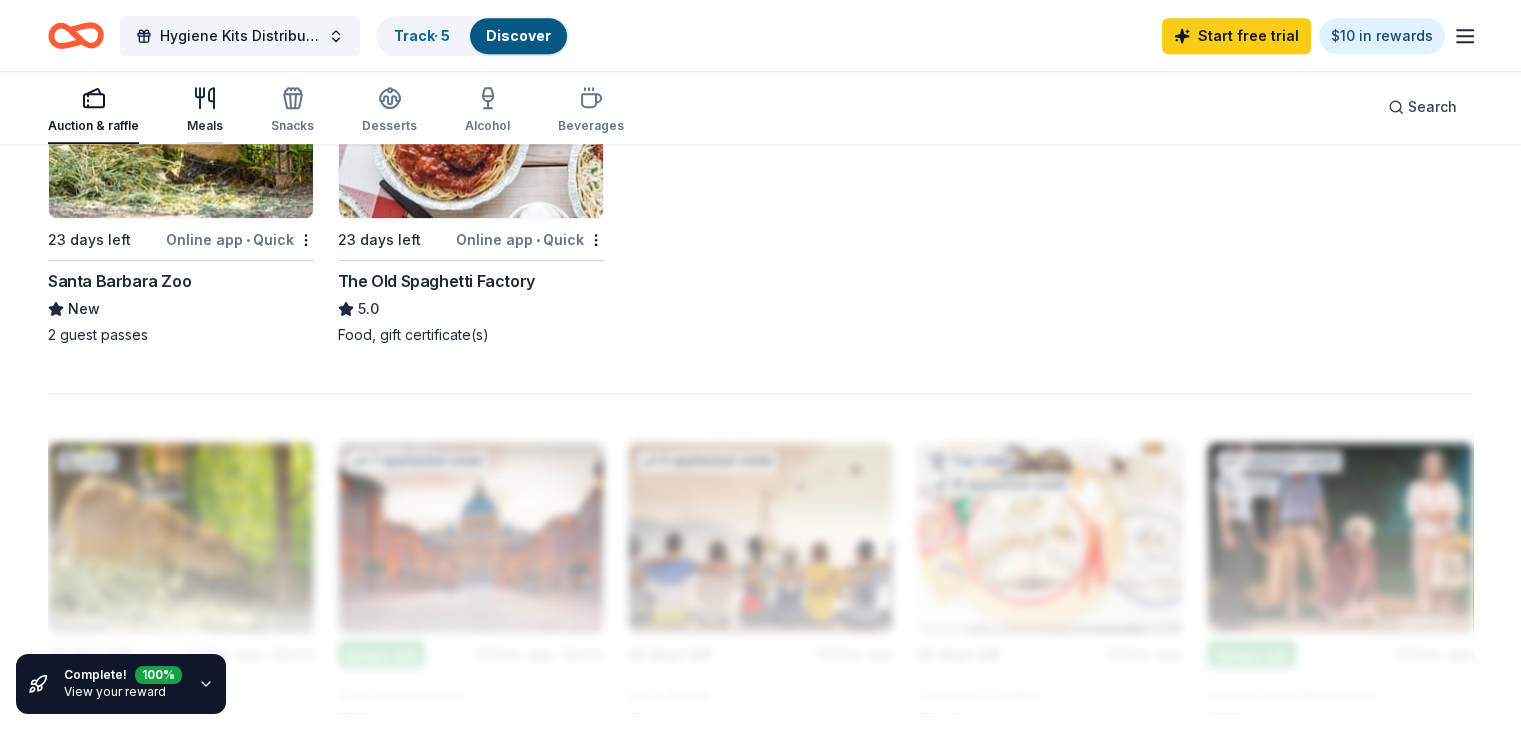 click at bounding box center (205, 98) 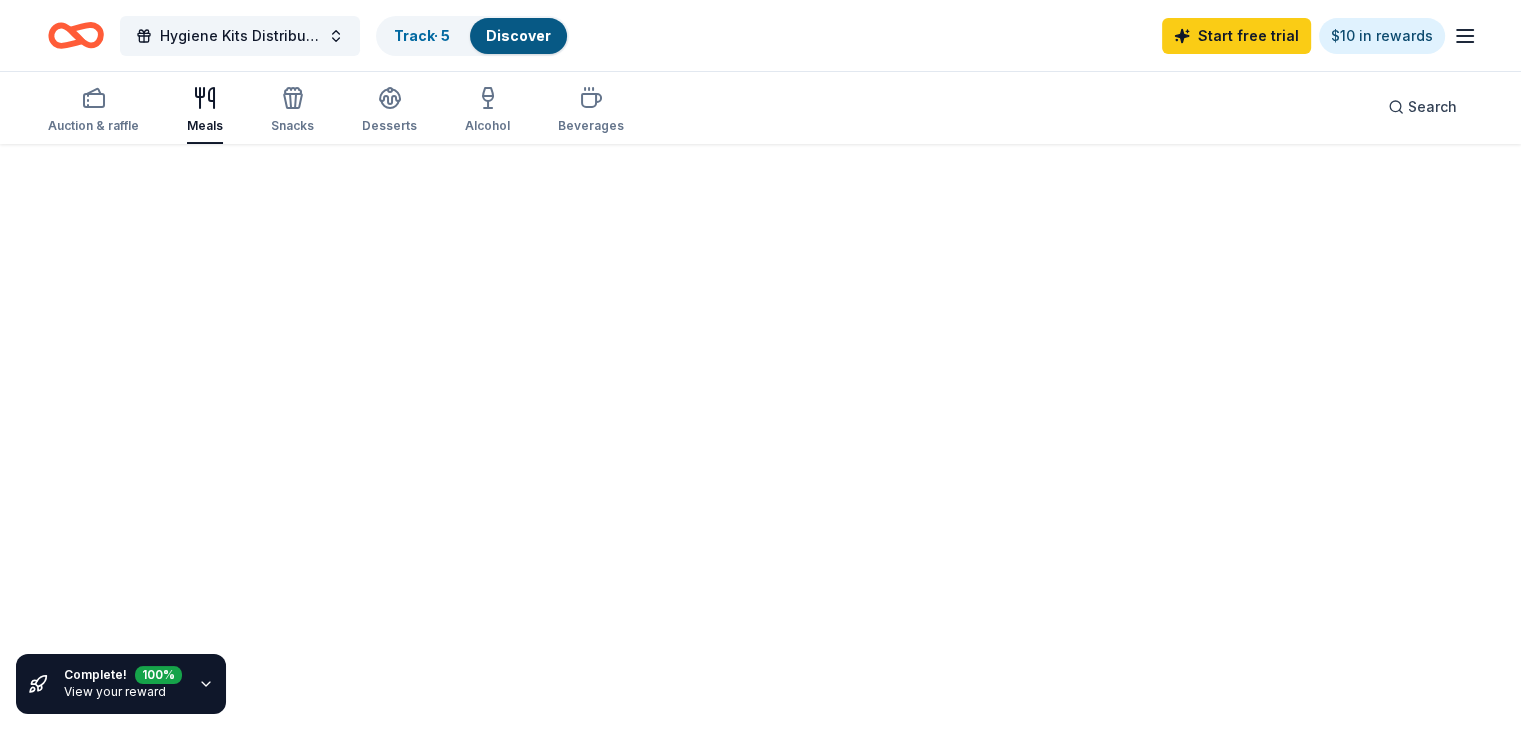scroll, scrollTop: 0, scrollLeft: 0, axis: both 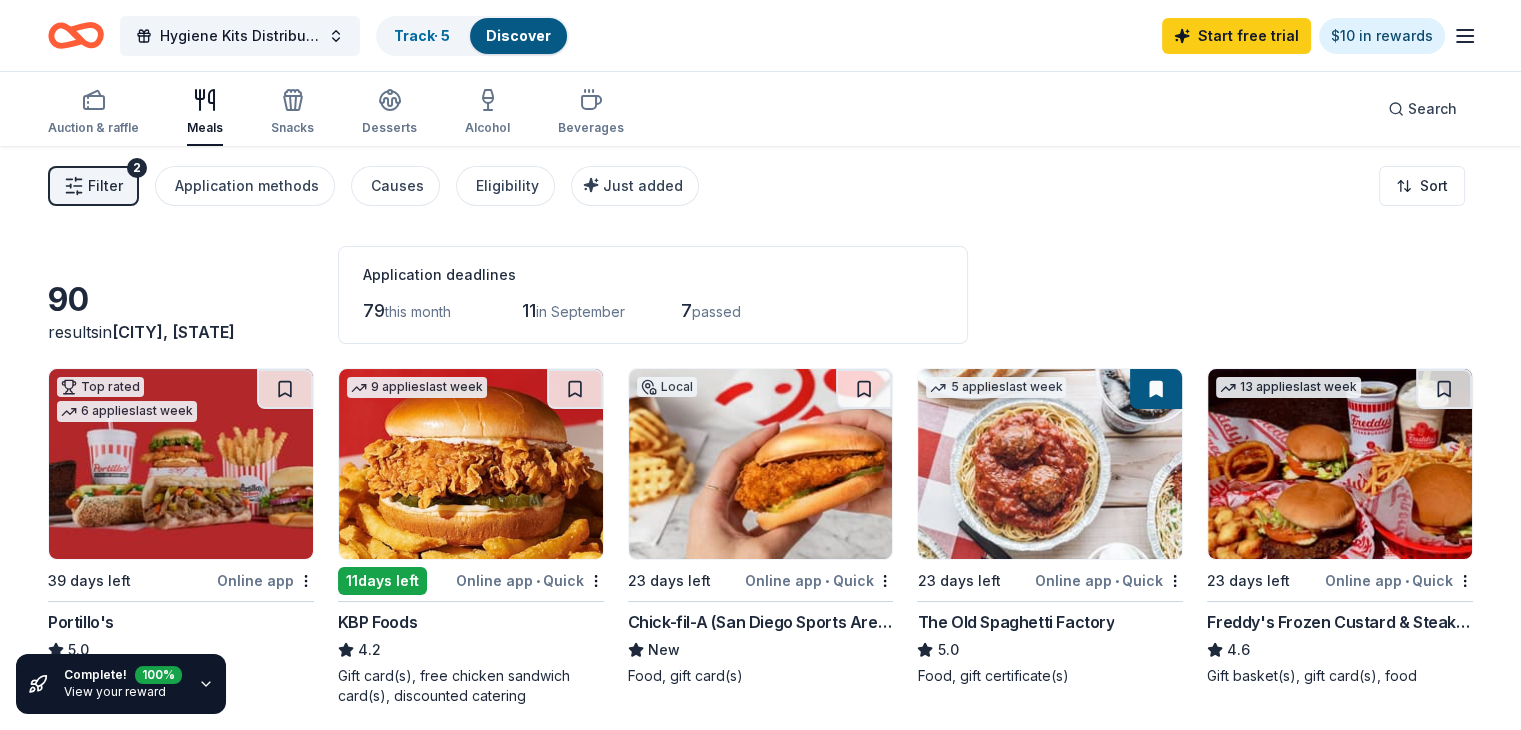 click 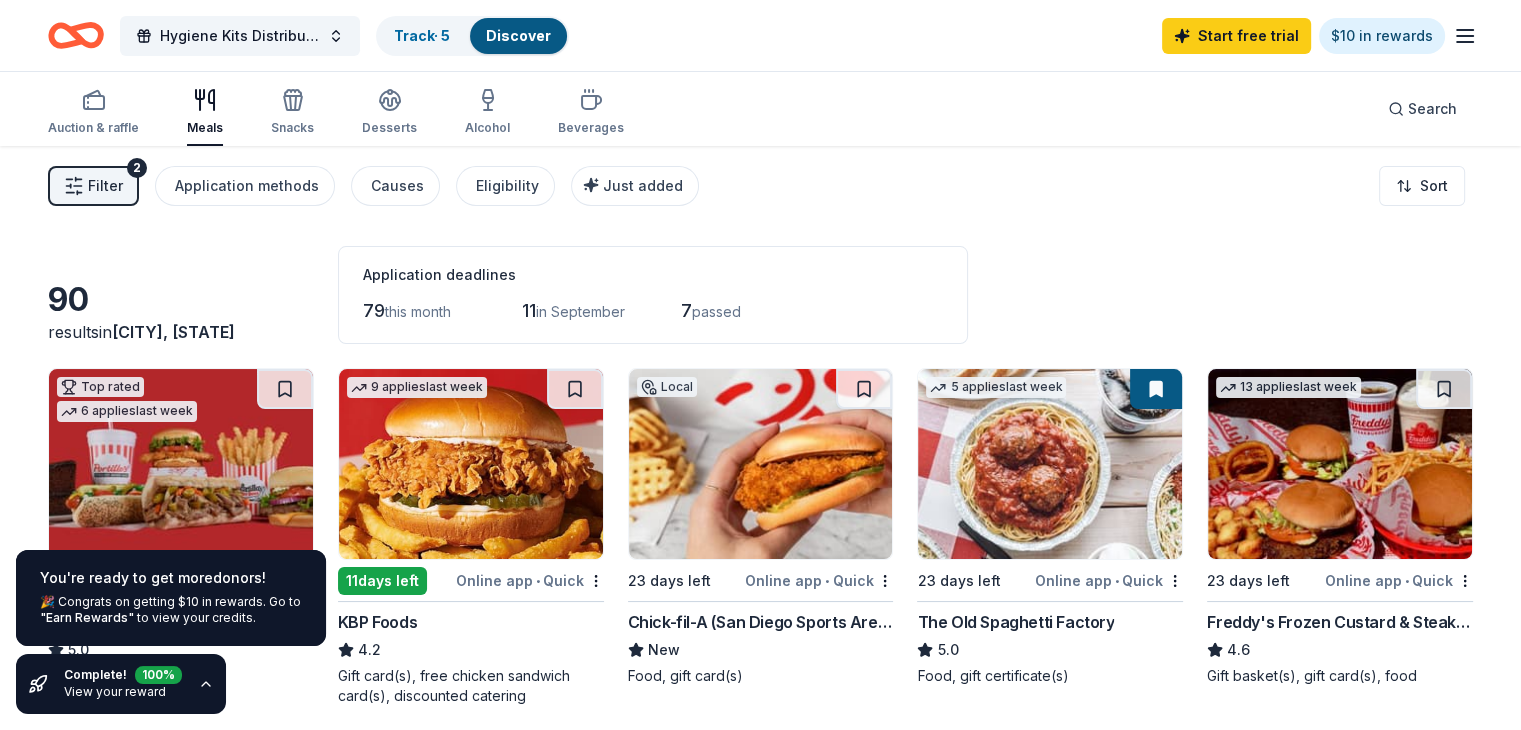 click on "🎉 Congrats on getting $10 in rewards. Go to   "Earn Rewards"   to view your credits." at bounding box center (171, 610) 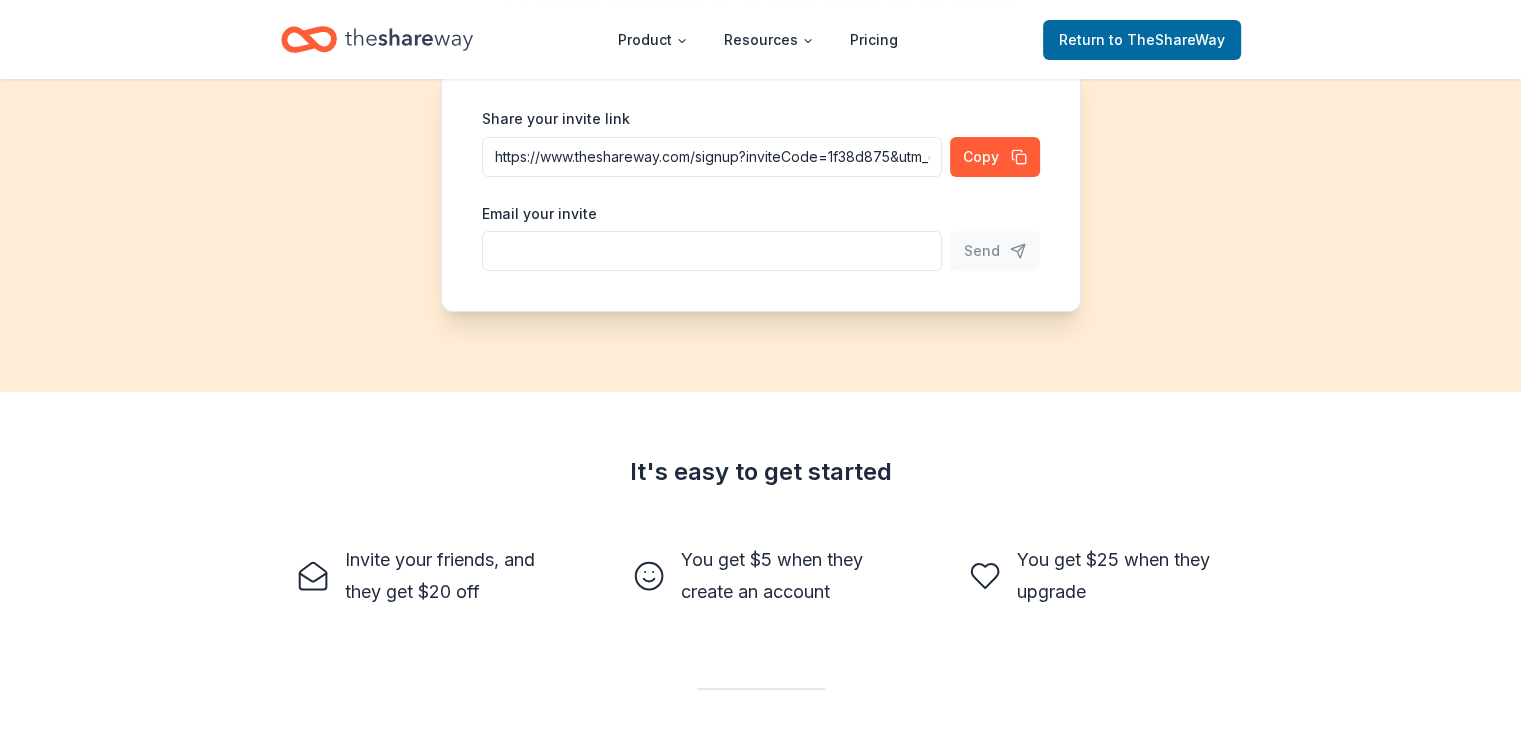 scroll, scrollTop: 0, scrollLeft: 0, axis: both 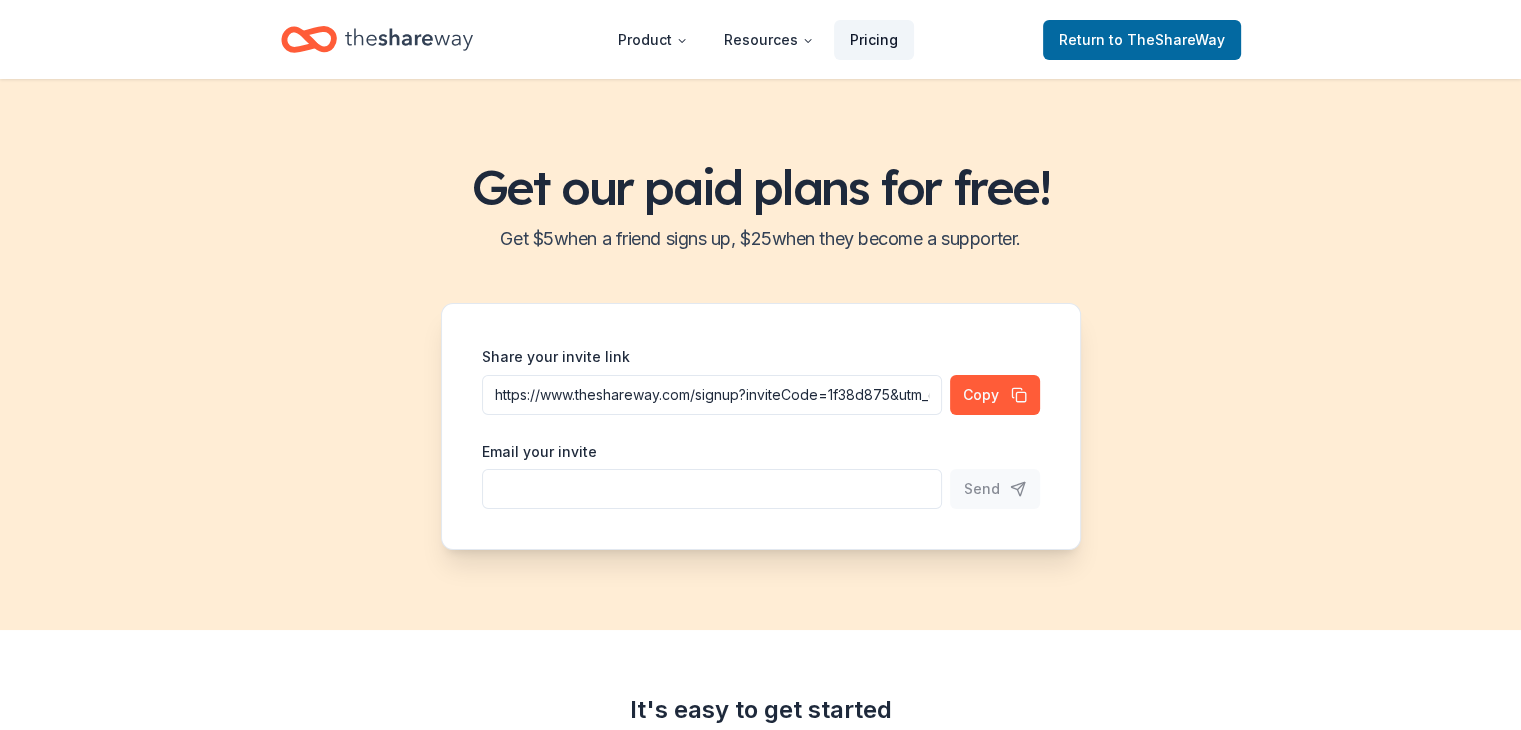 click on "Pricing" at bounding box center [874, 40] 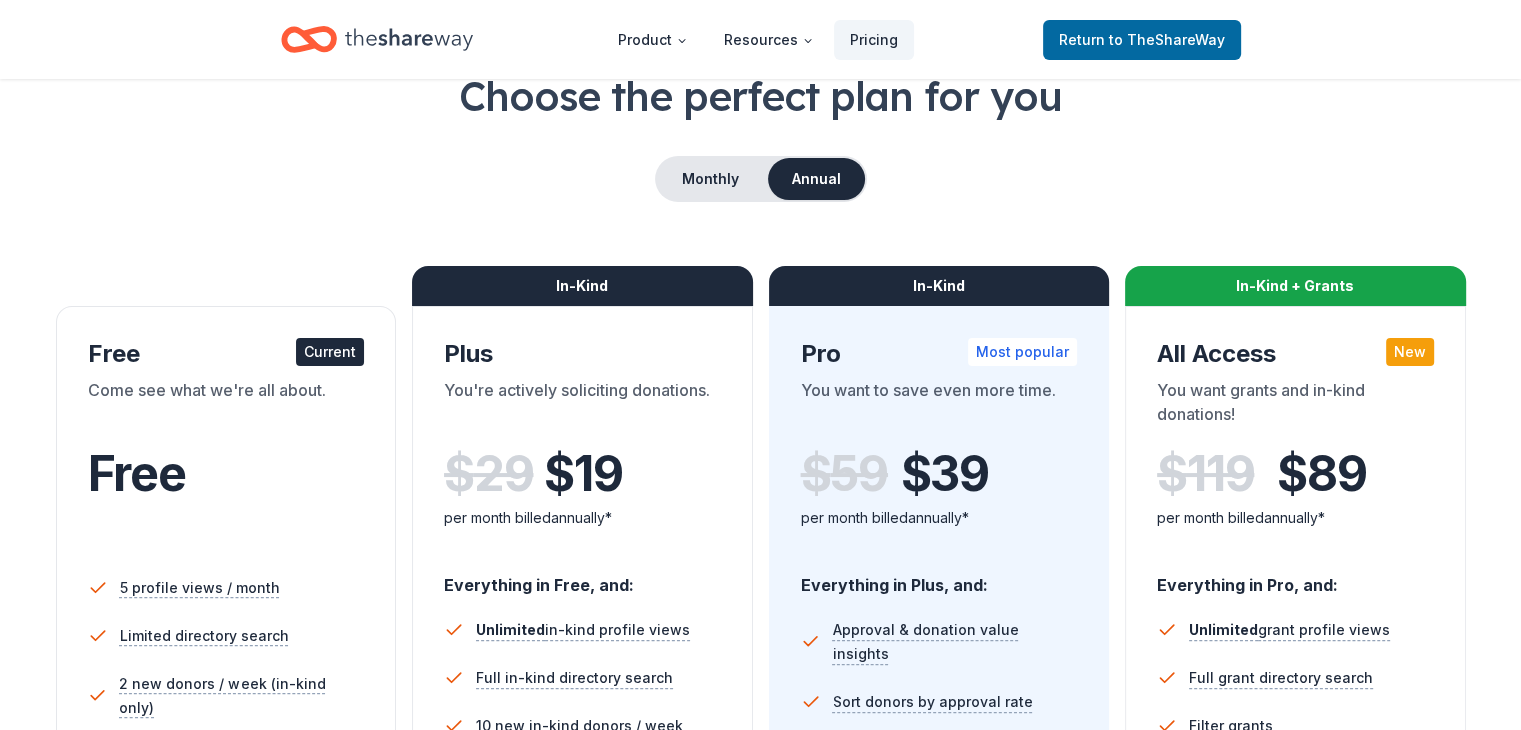 scroll, scrollTop: 118, scrollLeft: 0, axis: vertical 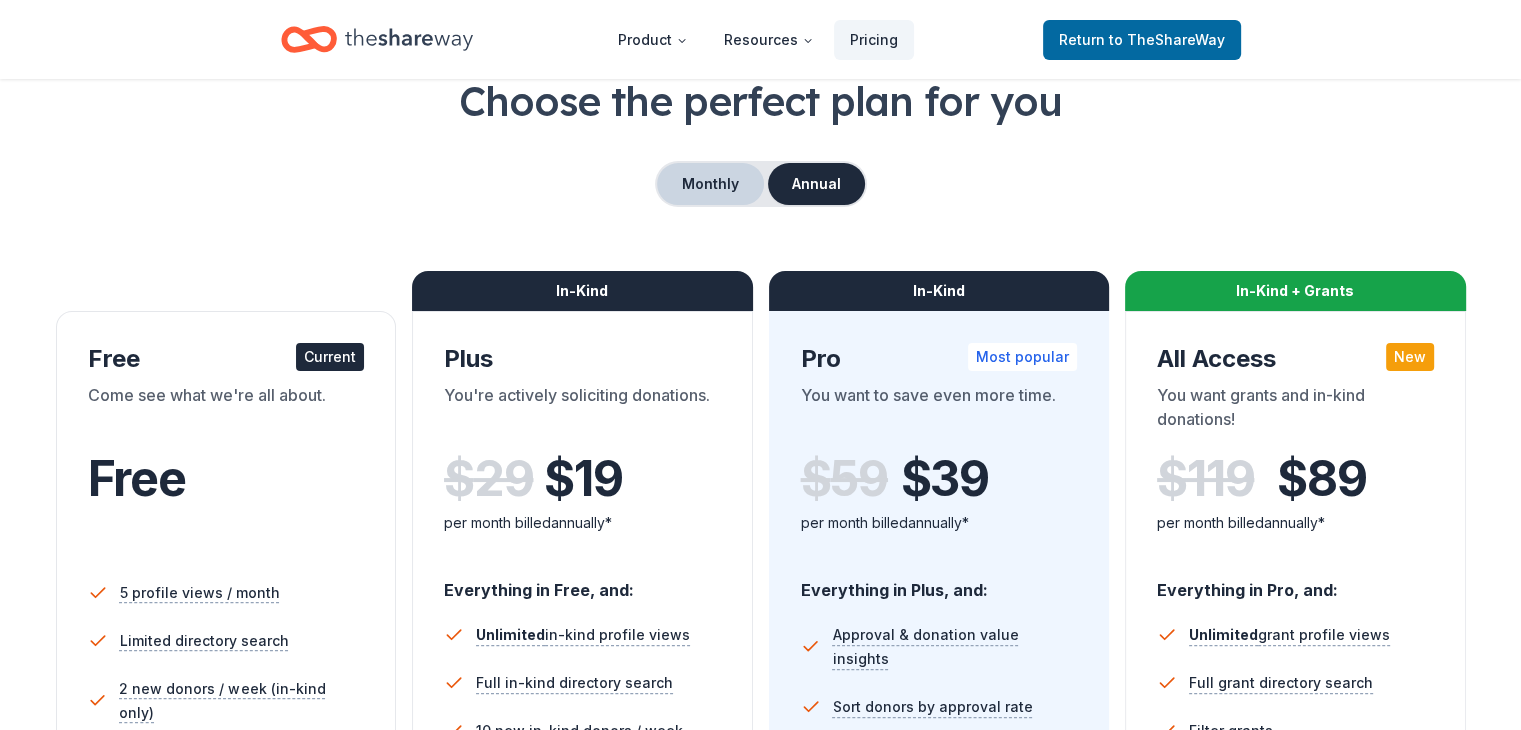 click on "Monthly" at bounding box center (710, 184) 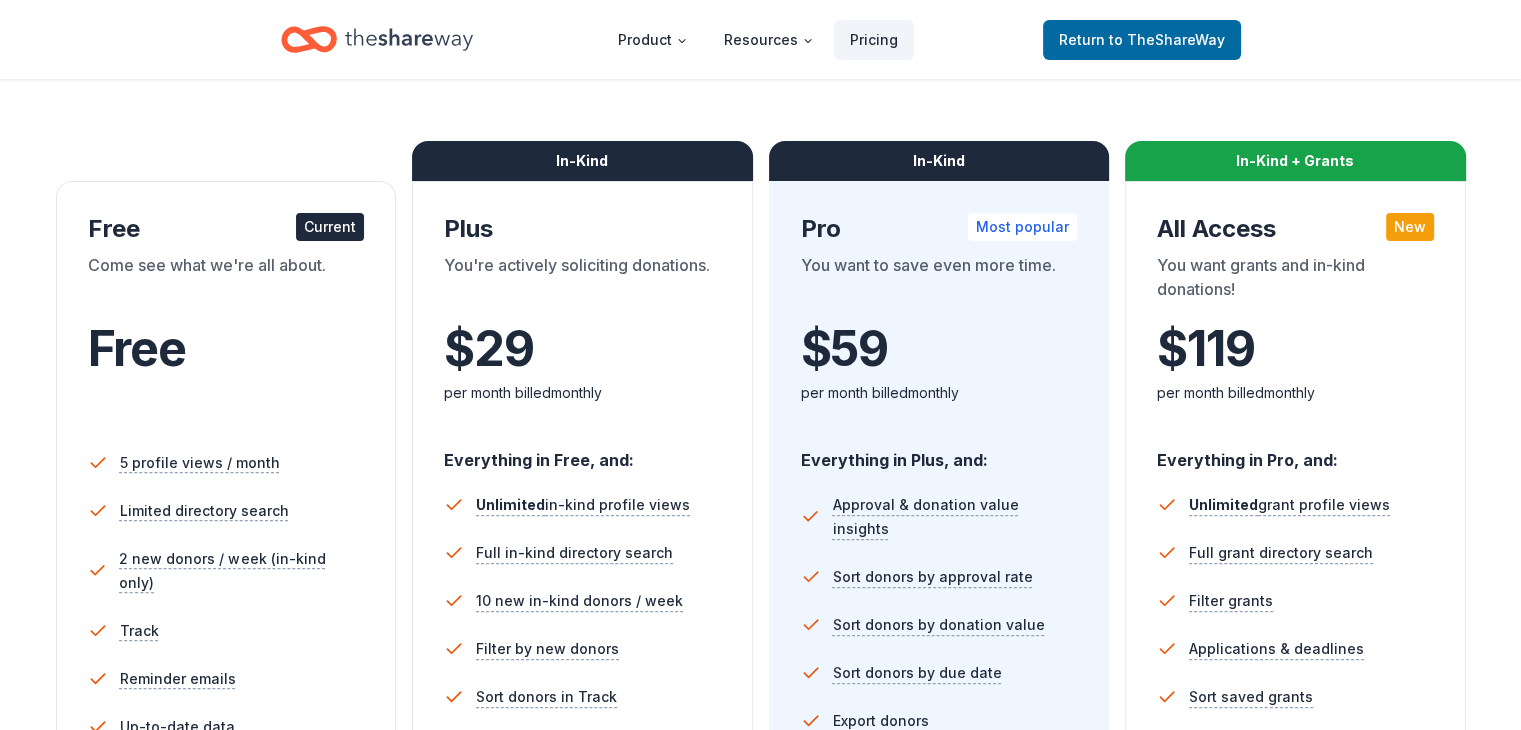 scroll, scrollTop: 202, scrollLeft: 0, axis: vertical 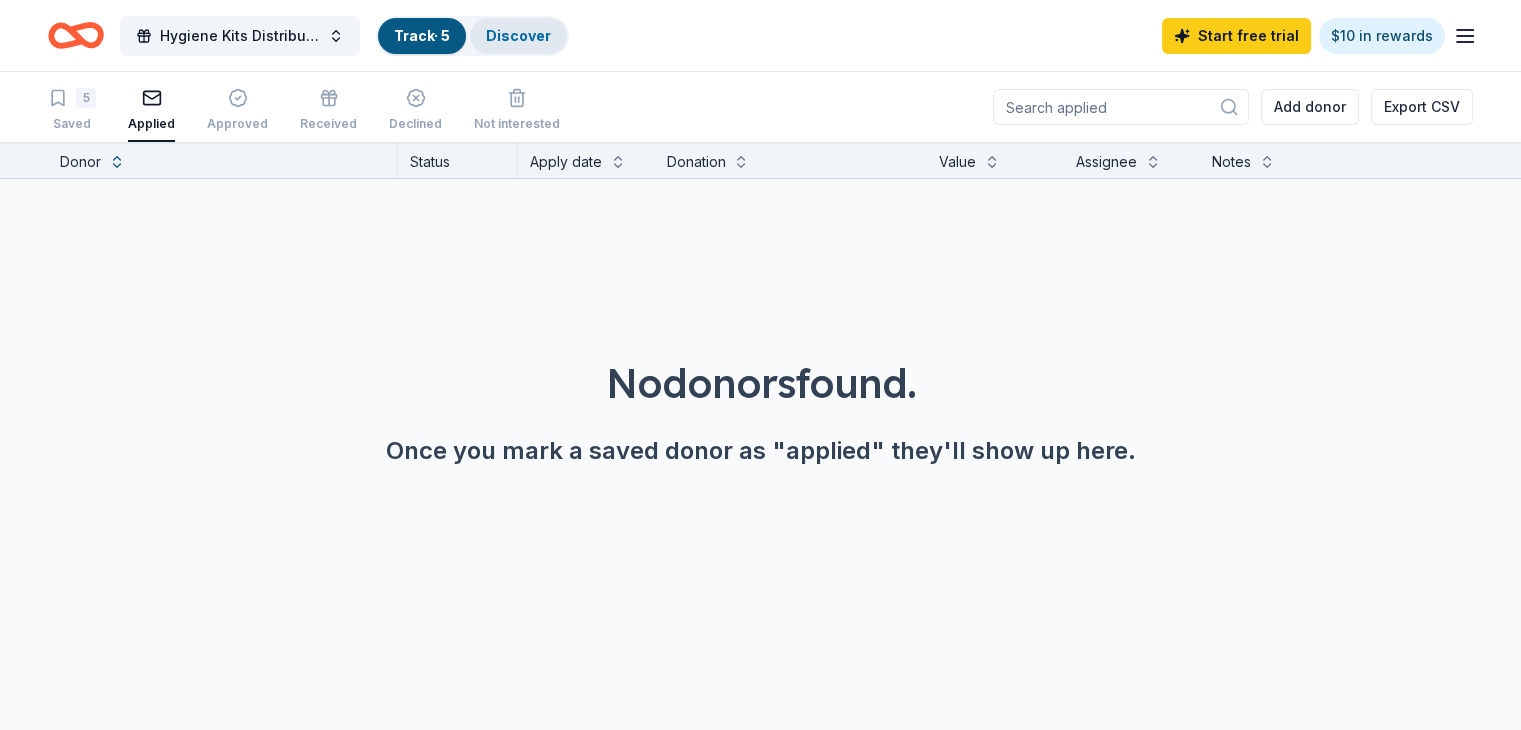 click on "Discover" at bounding box center (518, 35) 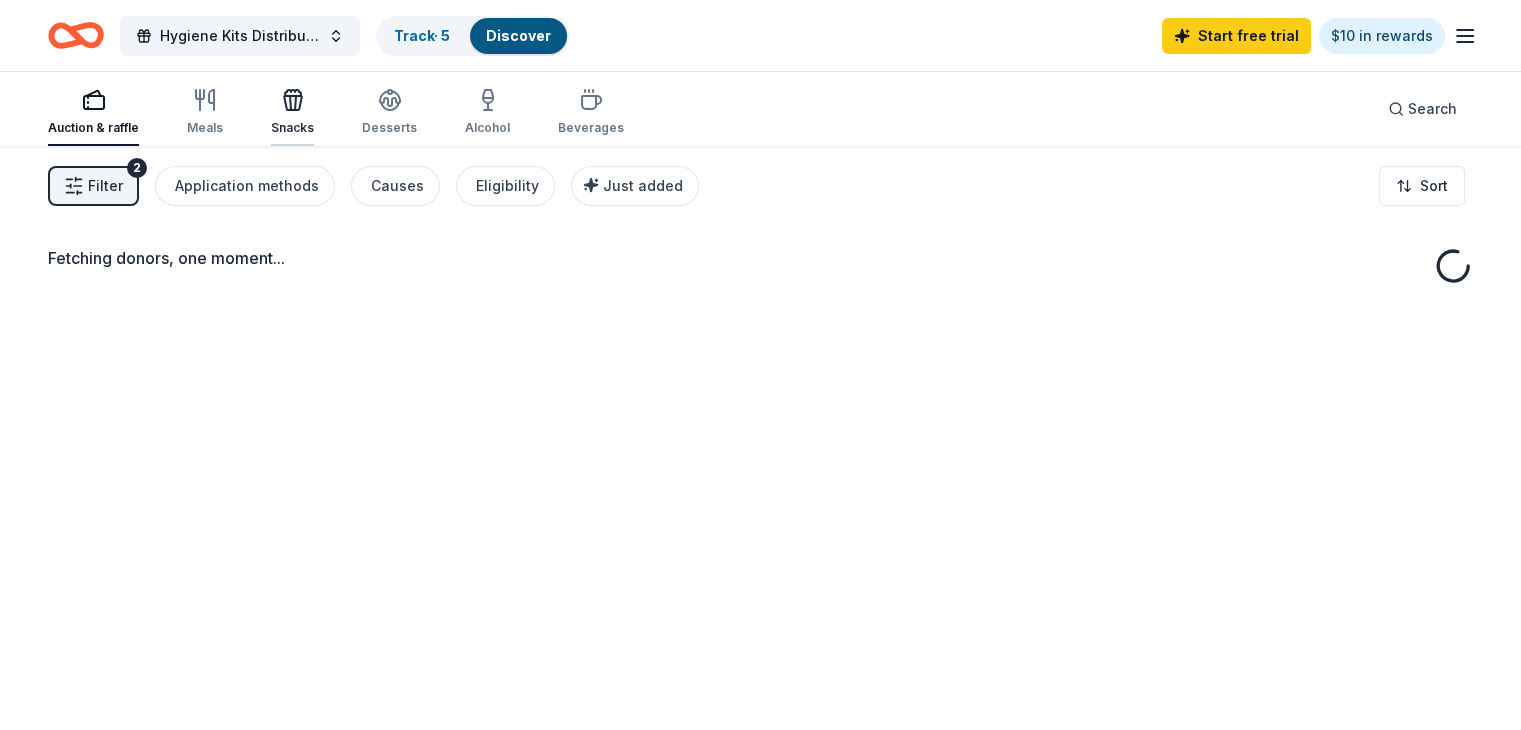 click 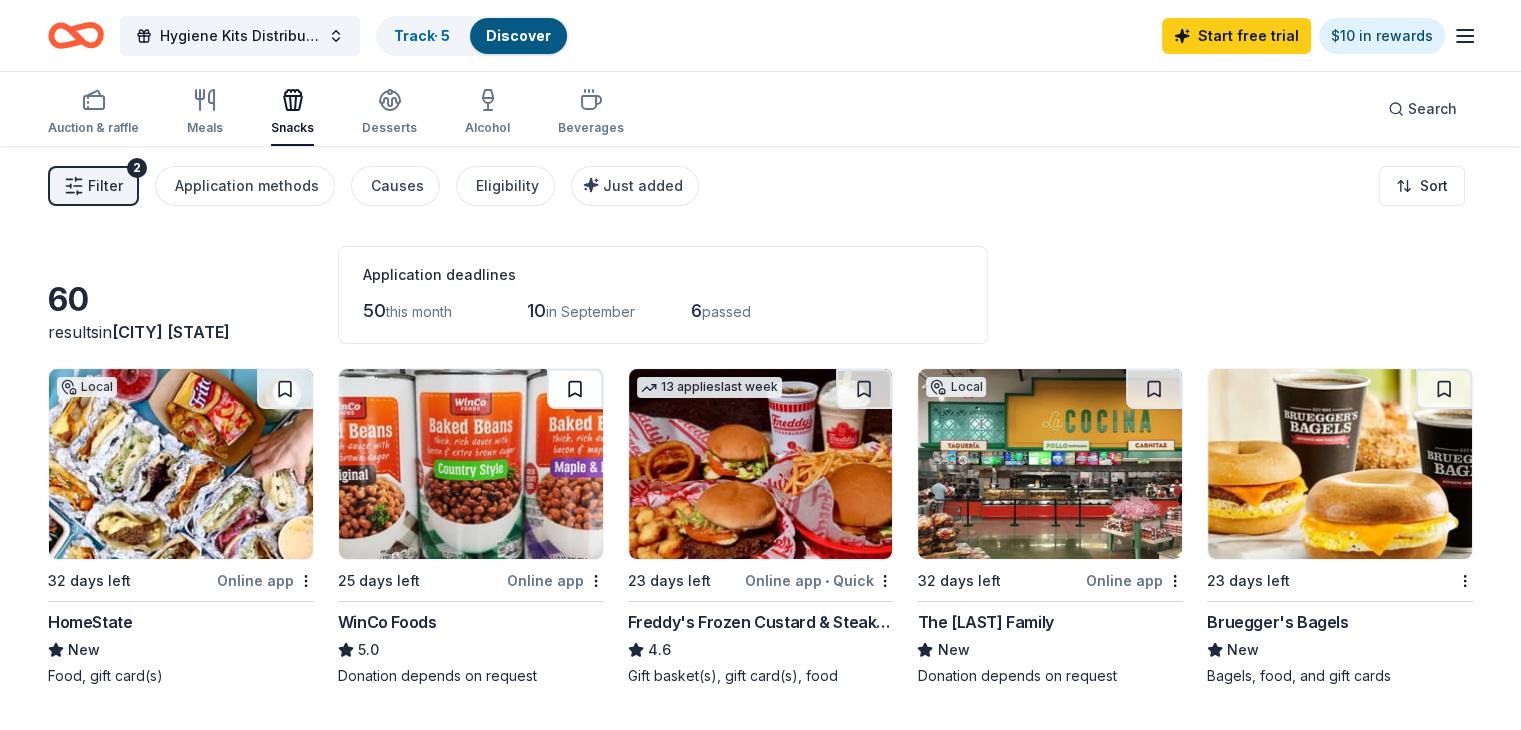 click at bounding box center (575, 389) 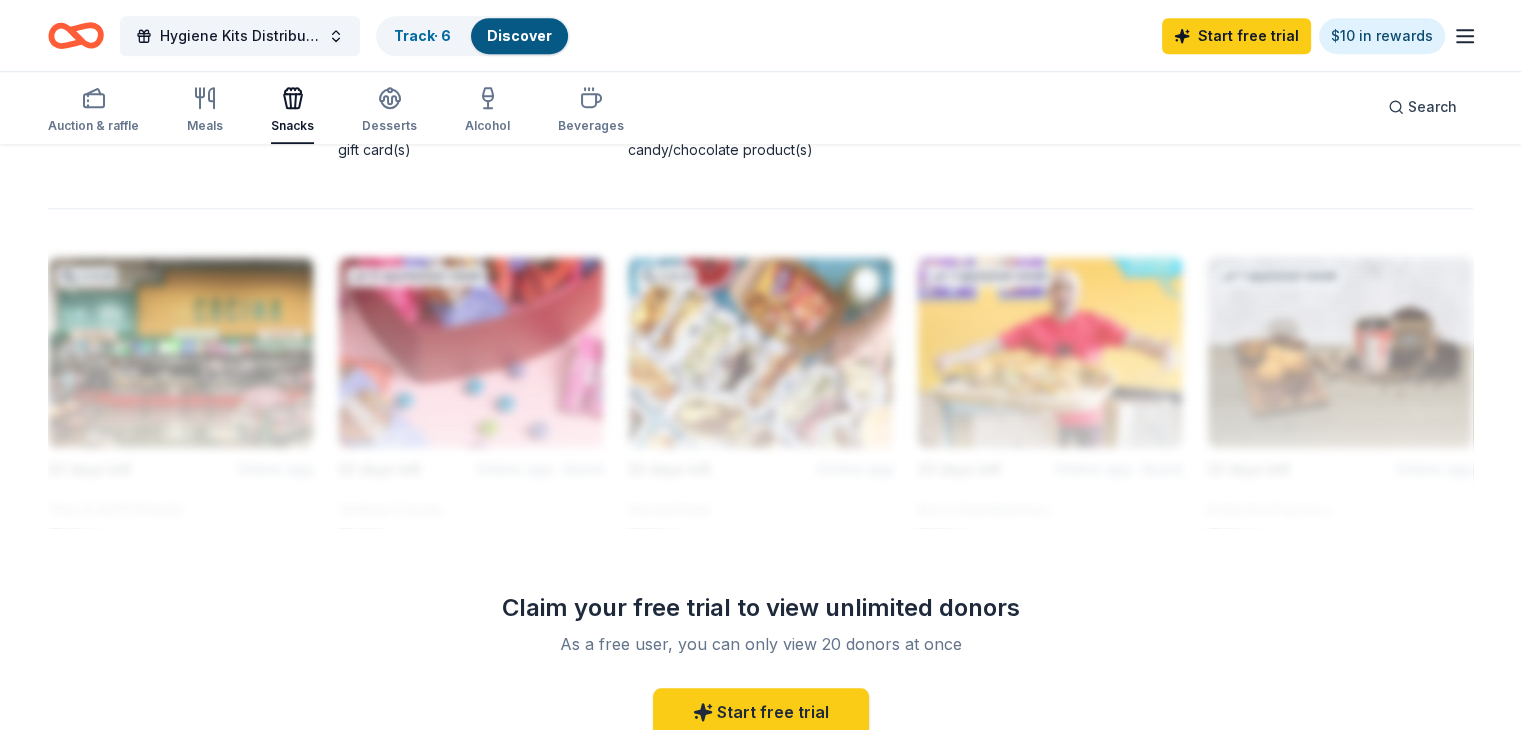 scroll, scrollTop: 1668, scrollLeft: 0, axis: vertical 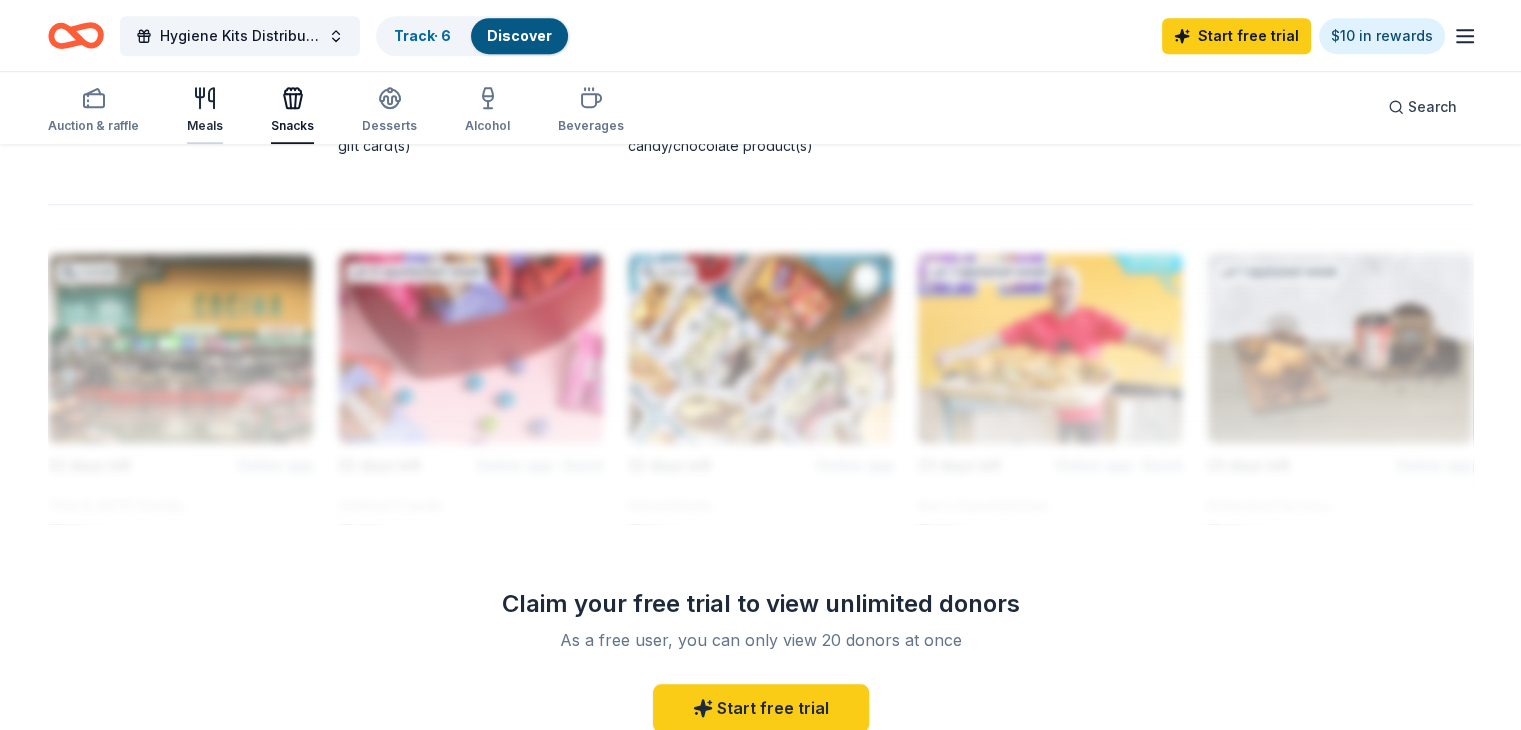 click 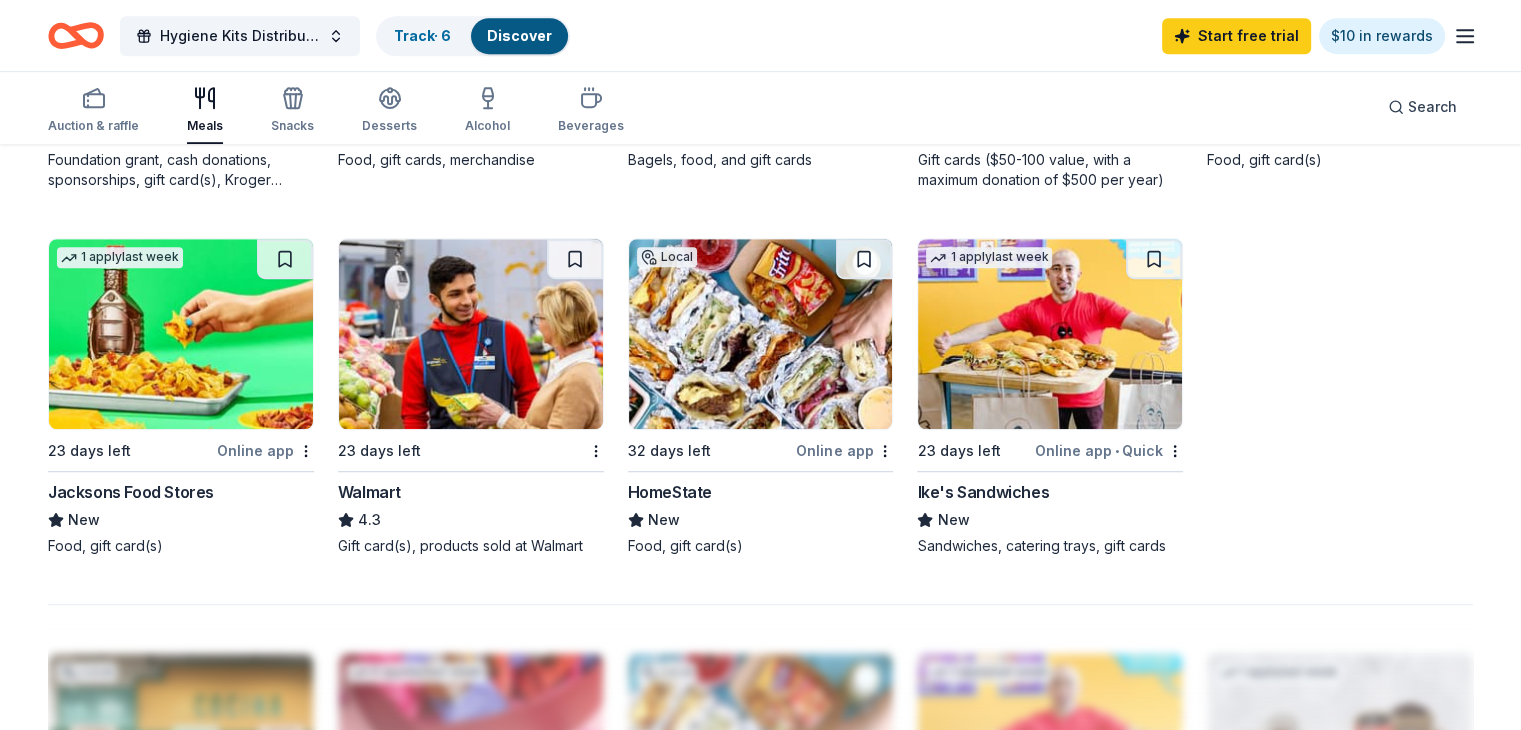 scroll, scrollTop: 1270, scrollLeft: 0, axis: vertical 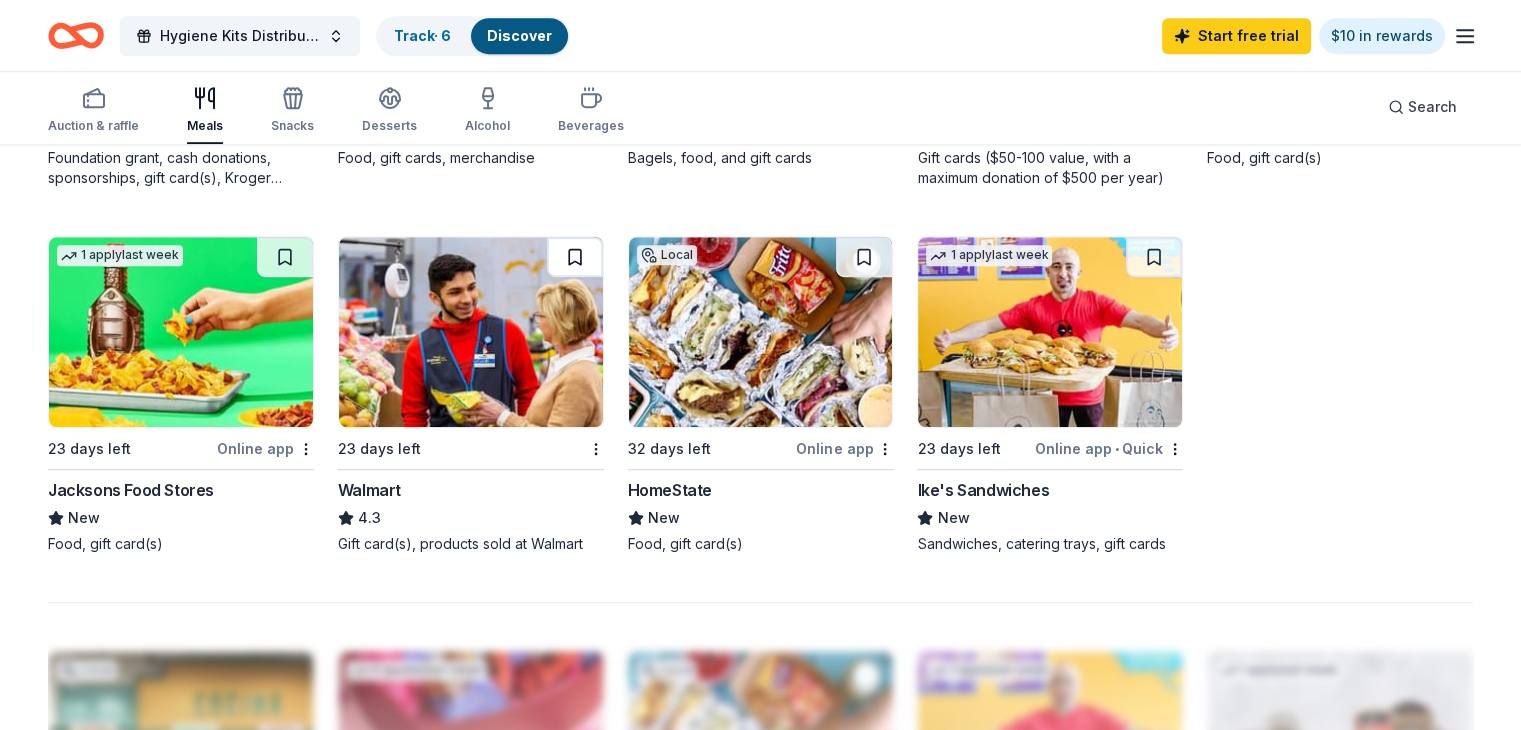 click at bounding box center [575, 257] 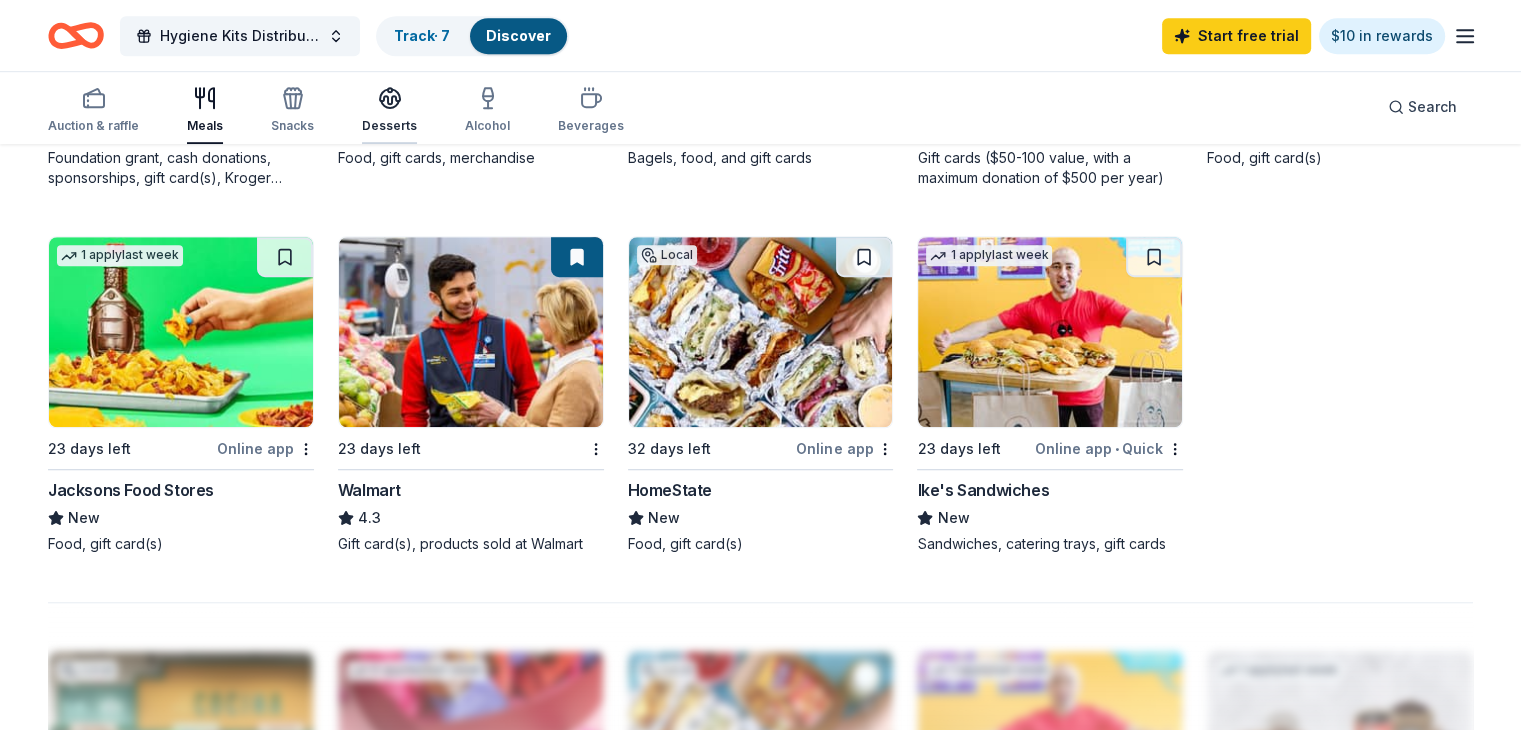 click at bounding box center (389, 98) 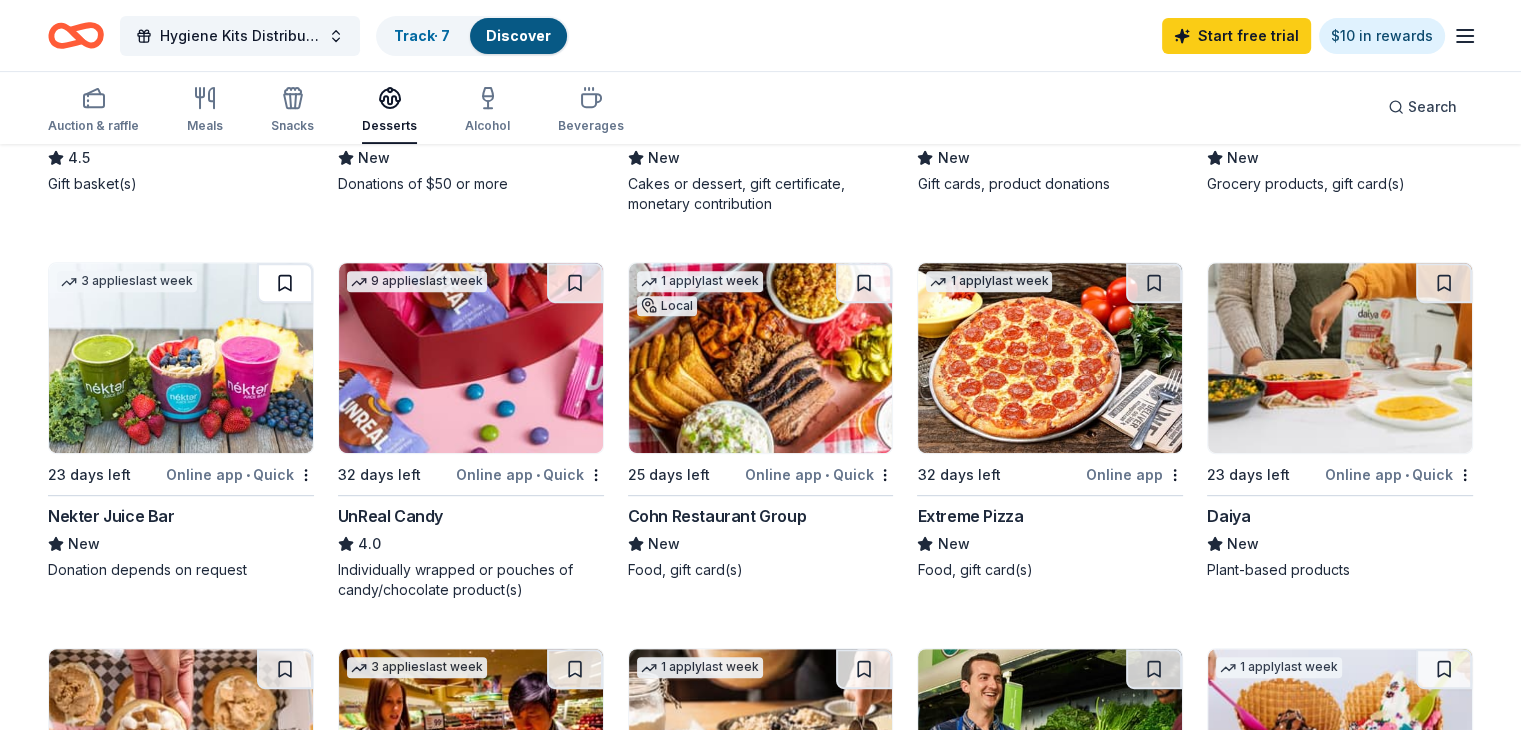 scroll, scrollTop: 860, scrollLeft: 0, axis: vertical 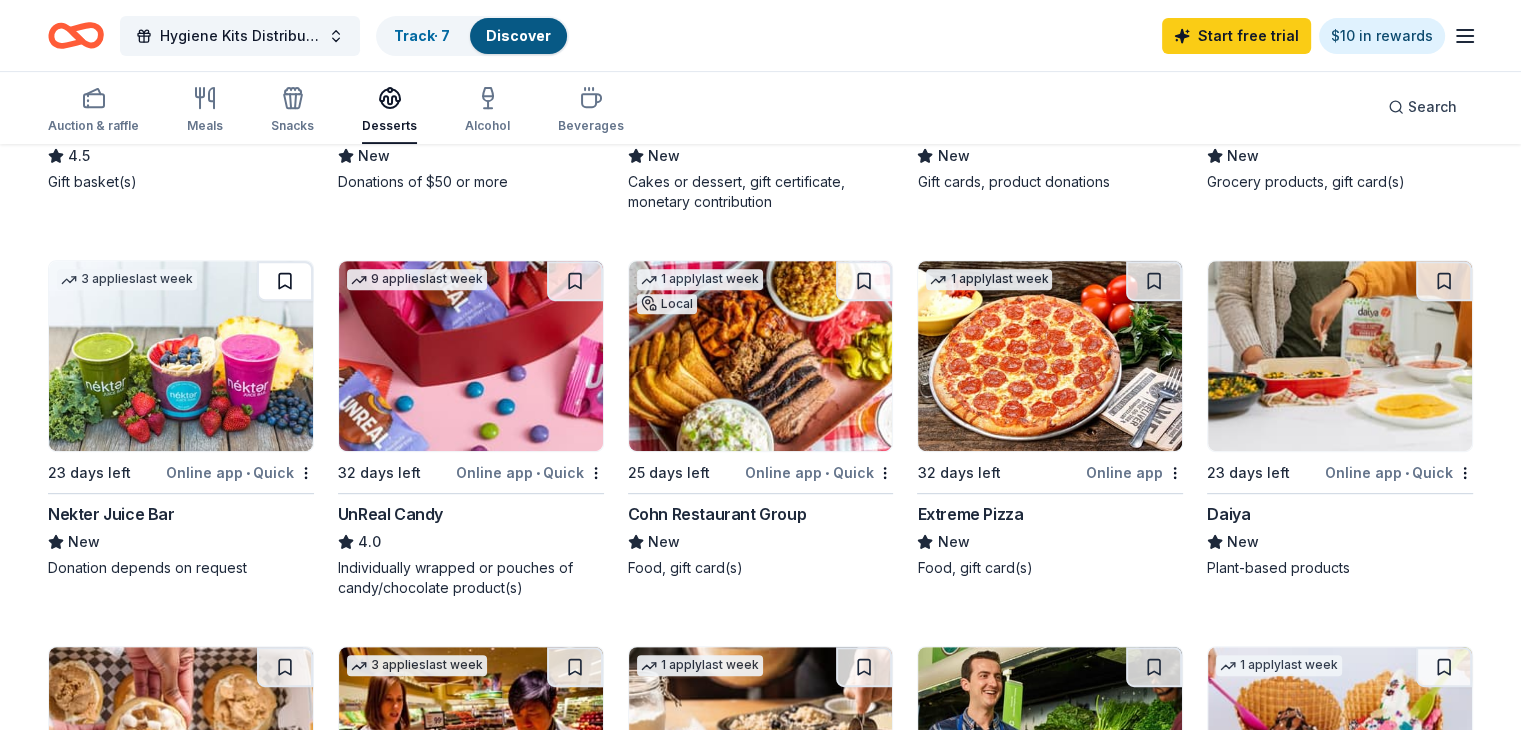 click at bounding box center (285, 281) 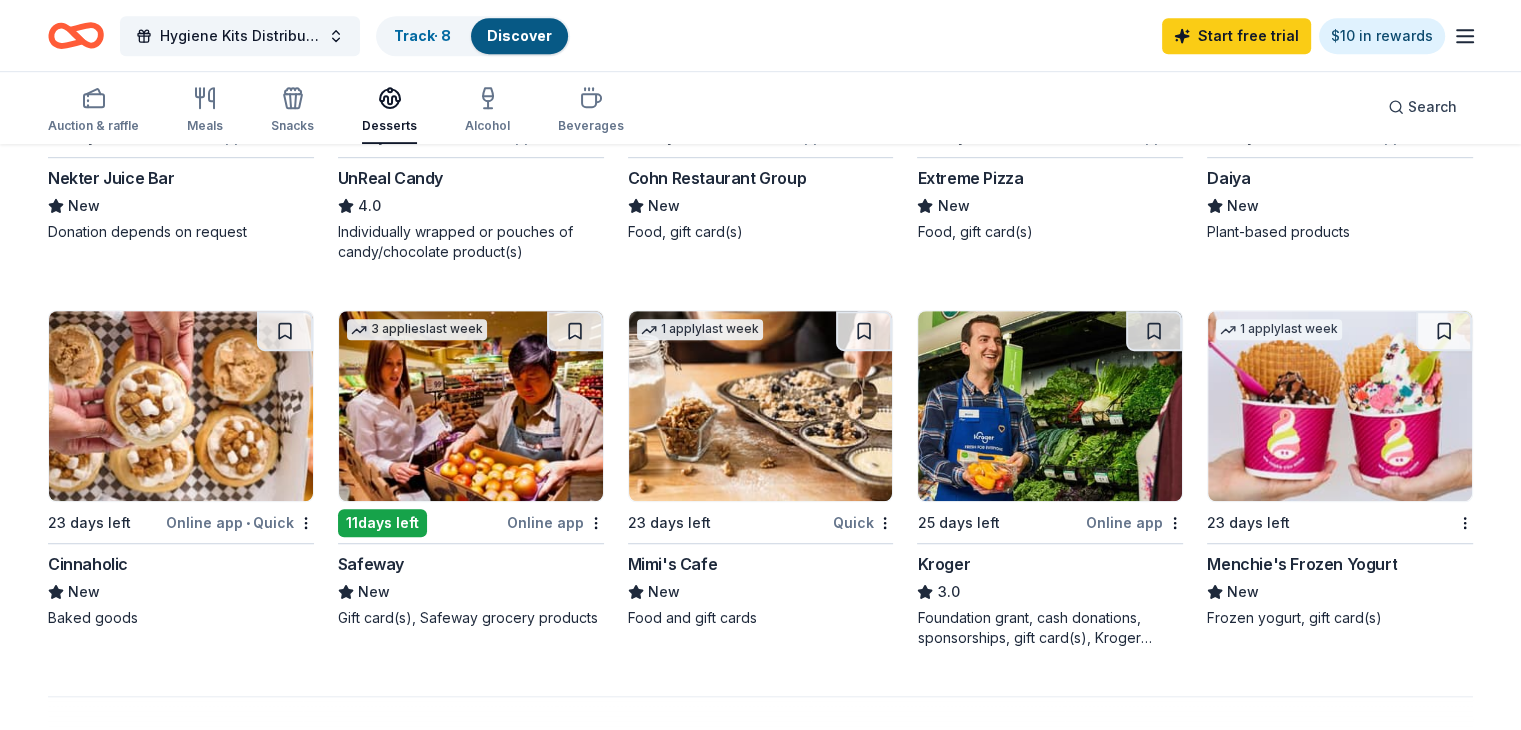 scroll, scrollTop: 1198, scrollLeft: 0, axis: vertical 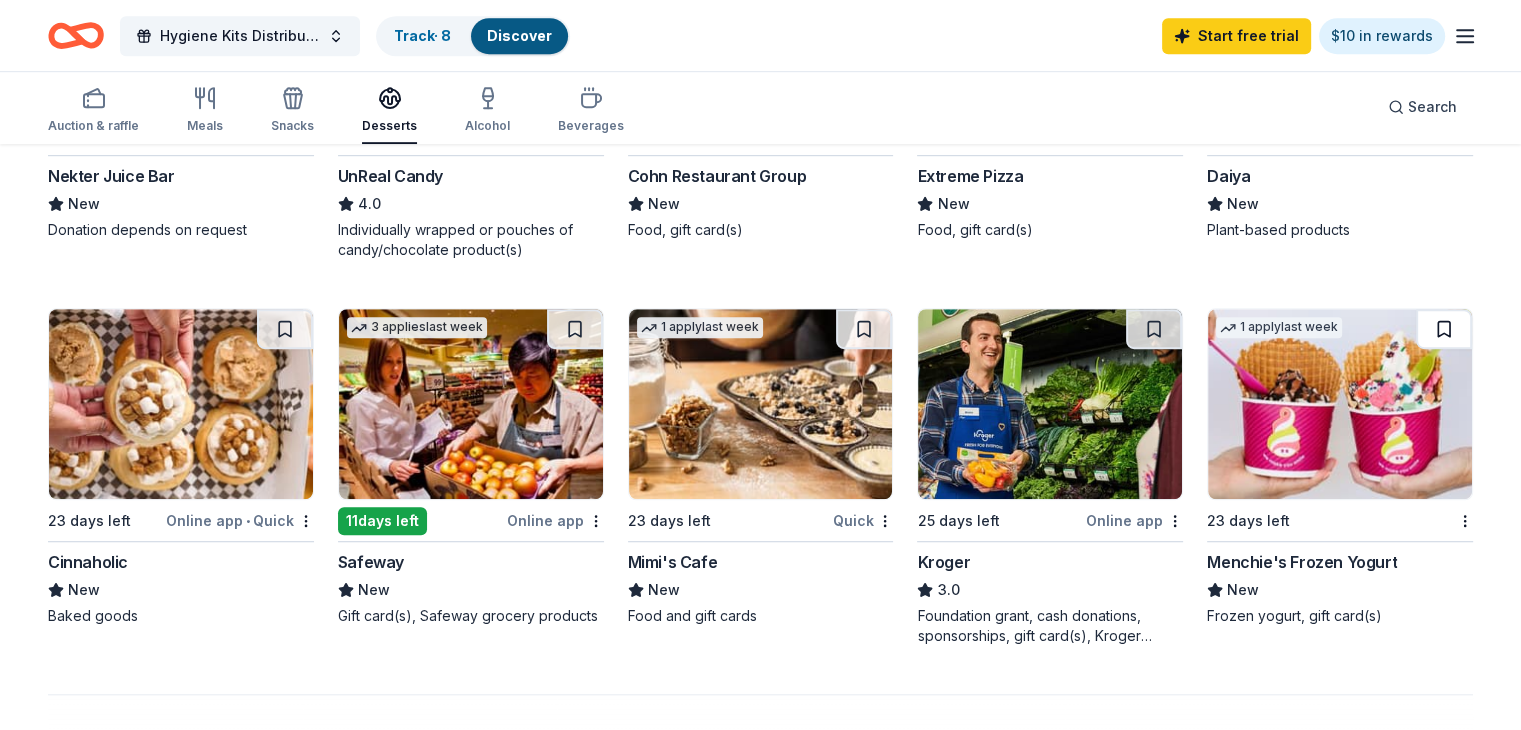 click at bounding box center [1444, 329] 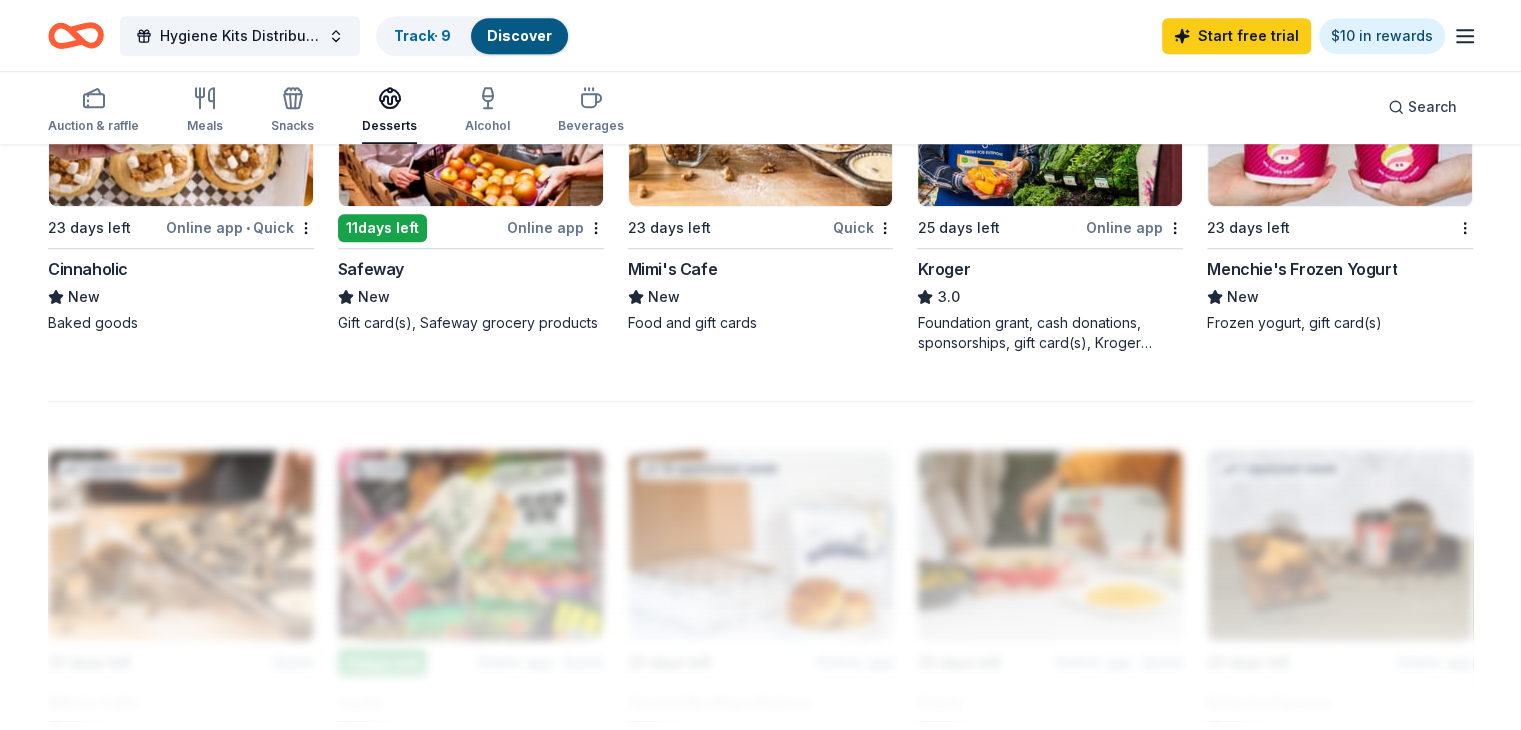scroll, scrollTop: 1496, scrollLeft: 0, axis: vertical 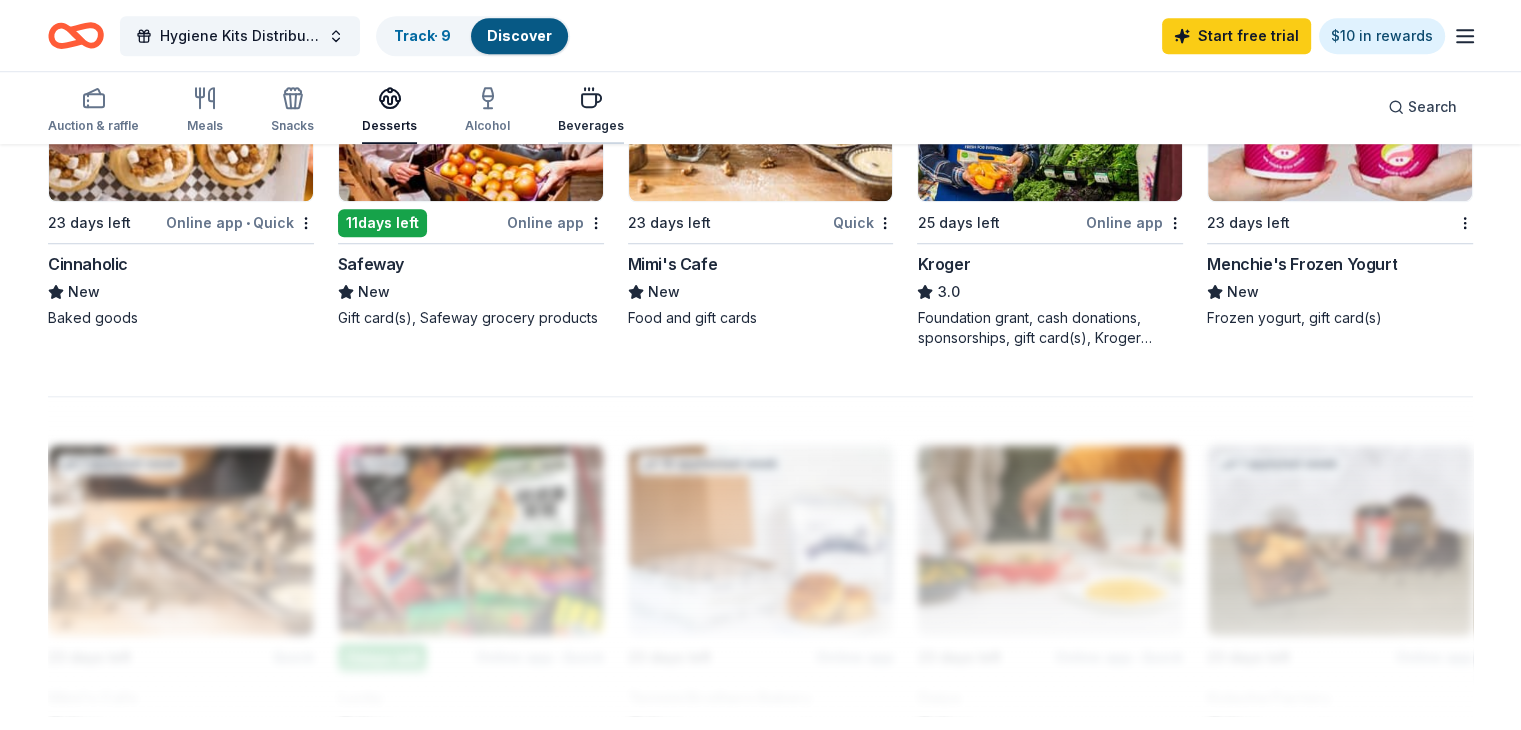 click on "Beverages" at bounding box center [591, 110] 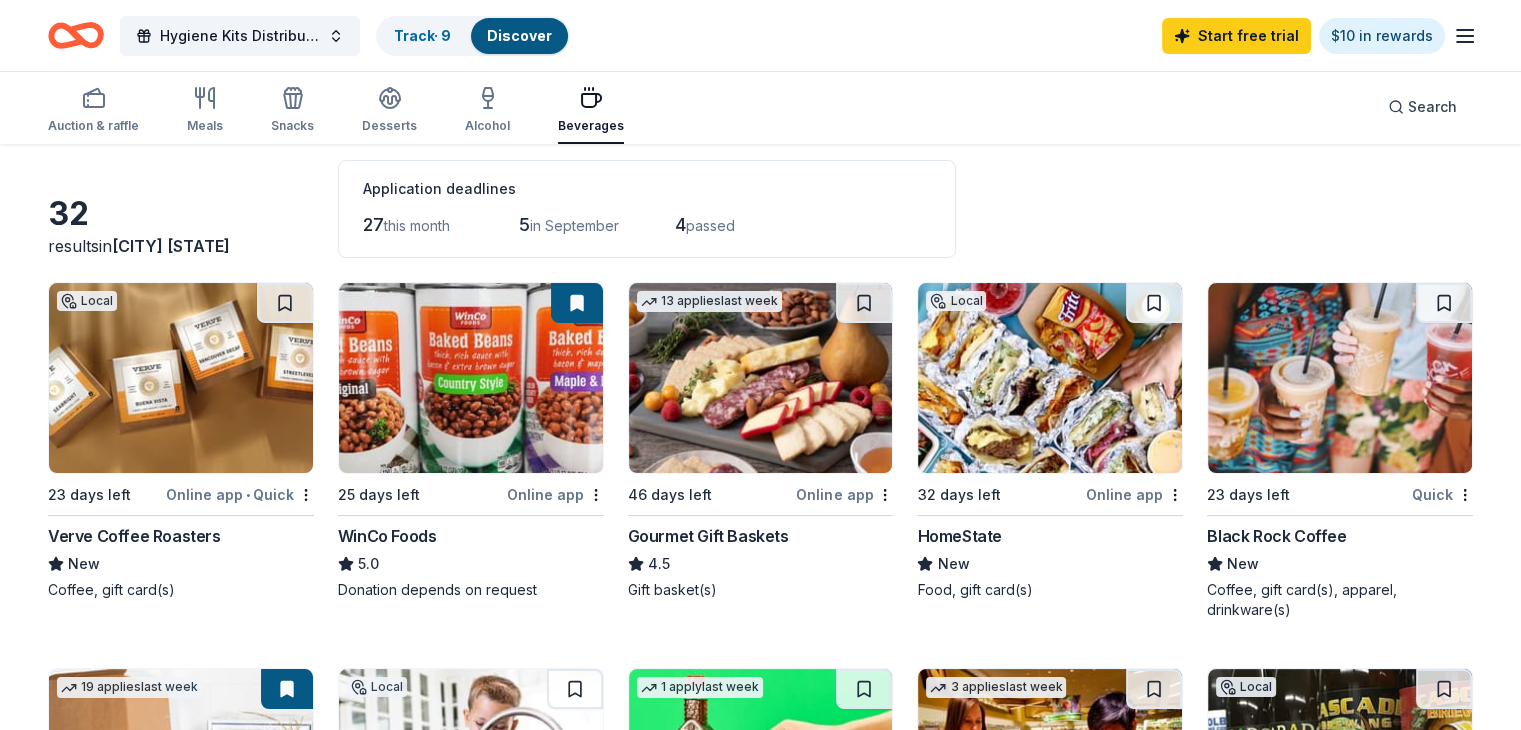 scroll, scrollTop: 92, scrollLeft: 0, axis: vertical 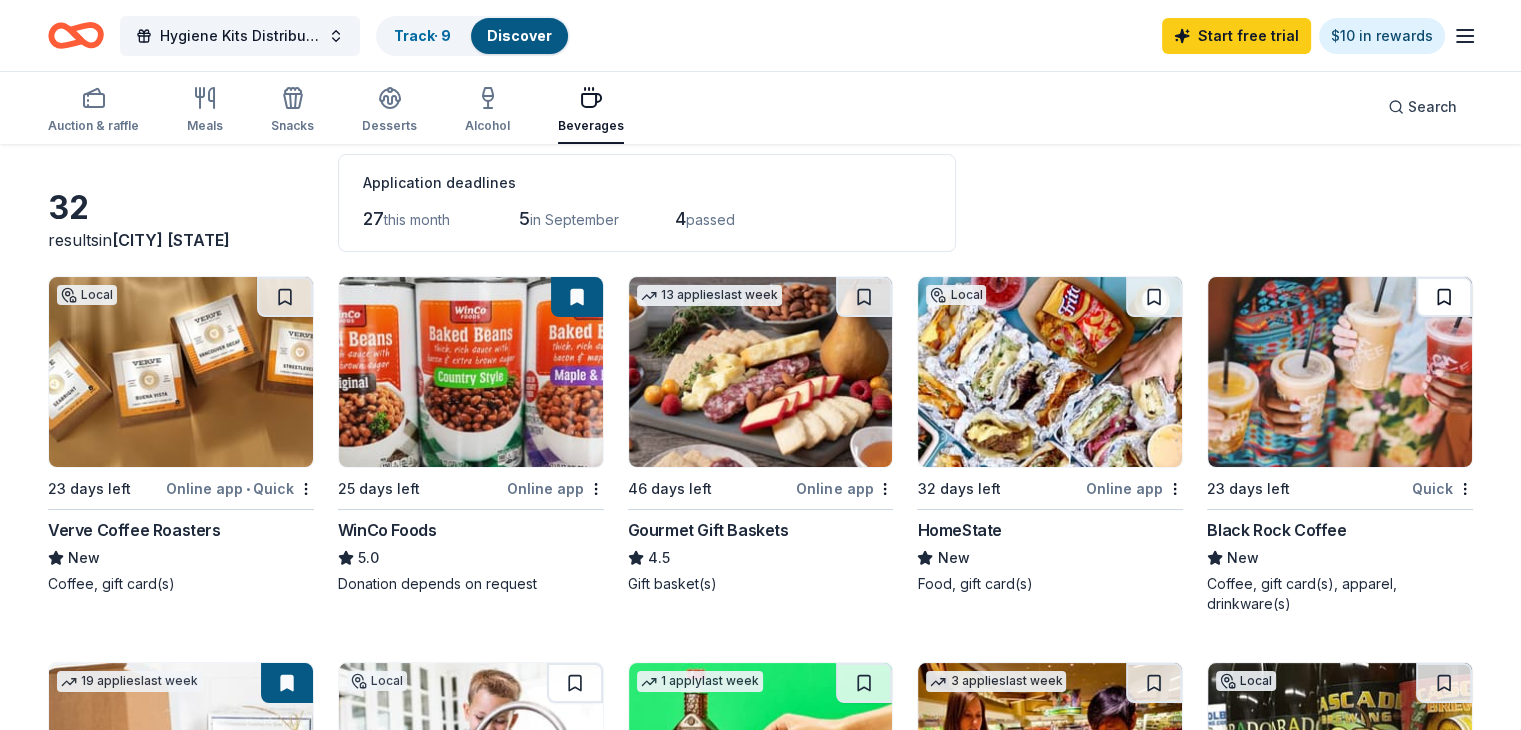 click at bounding box center [1444, 297] 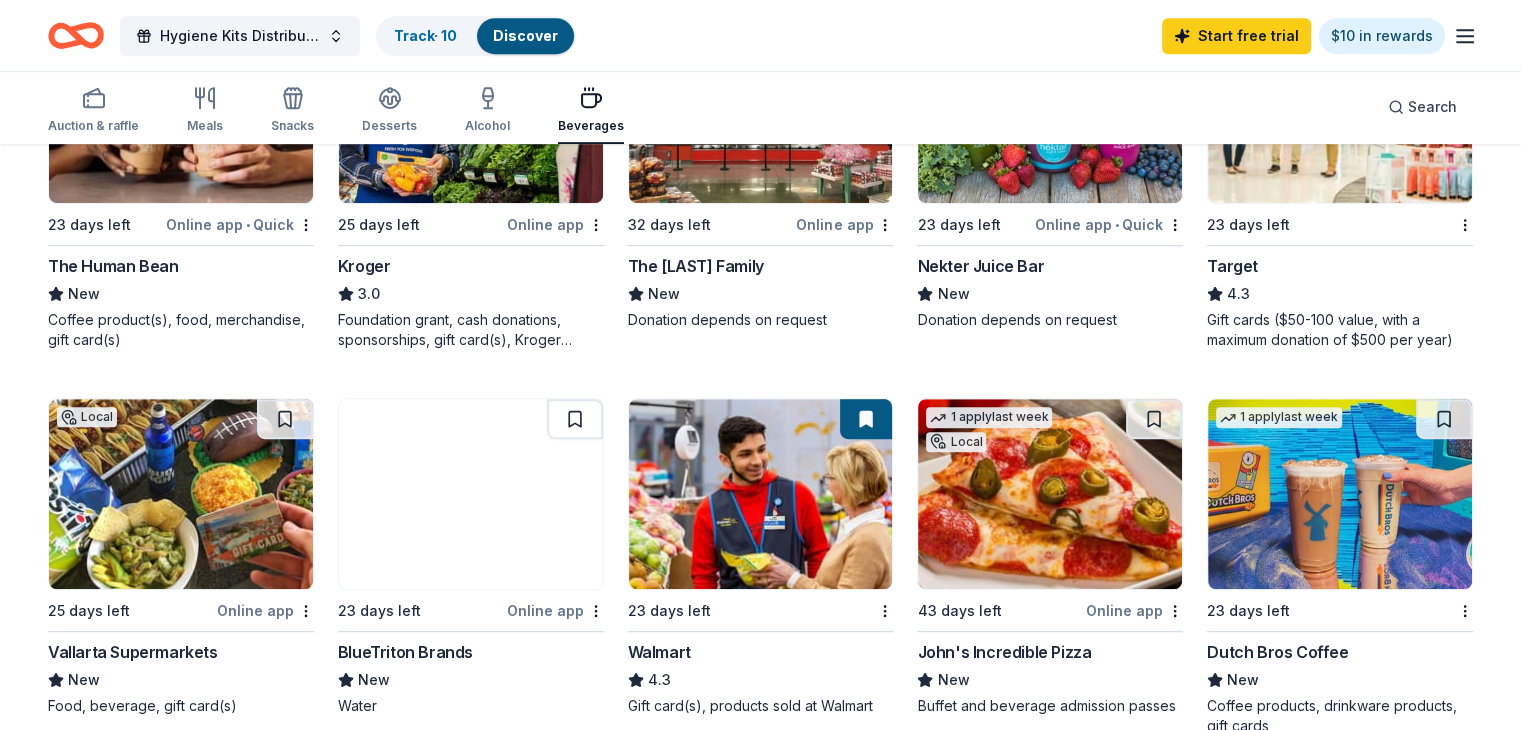 scroll, scrollTop: 1116, scrollLeft: 0, axis: vertical 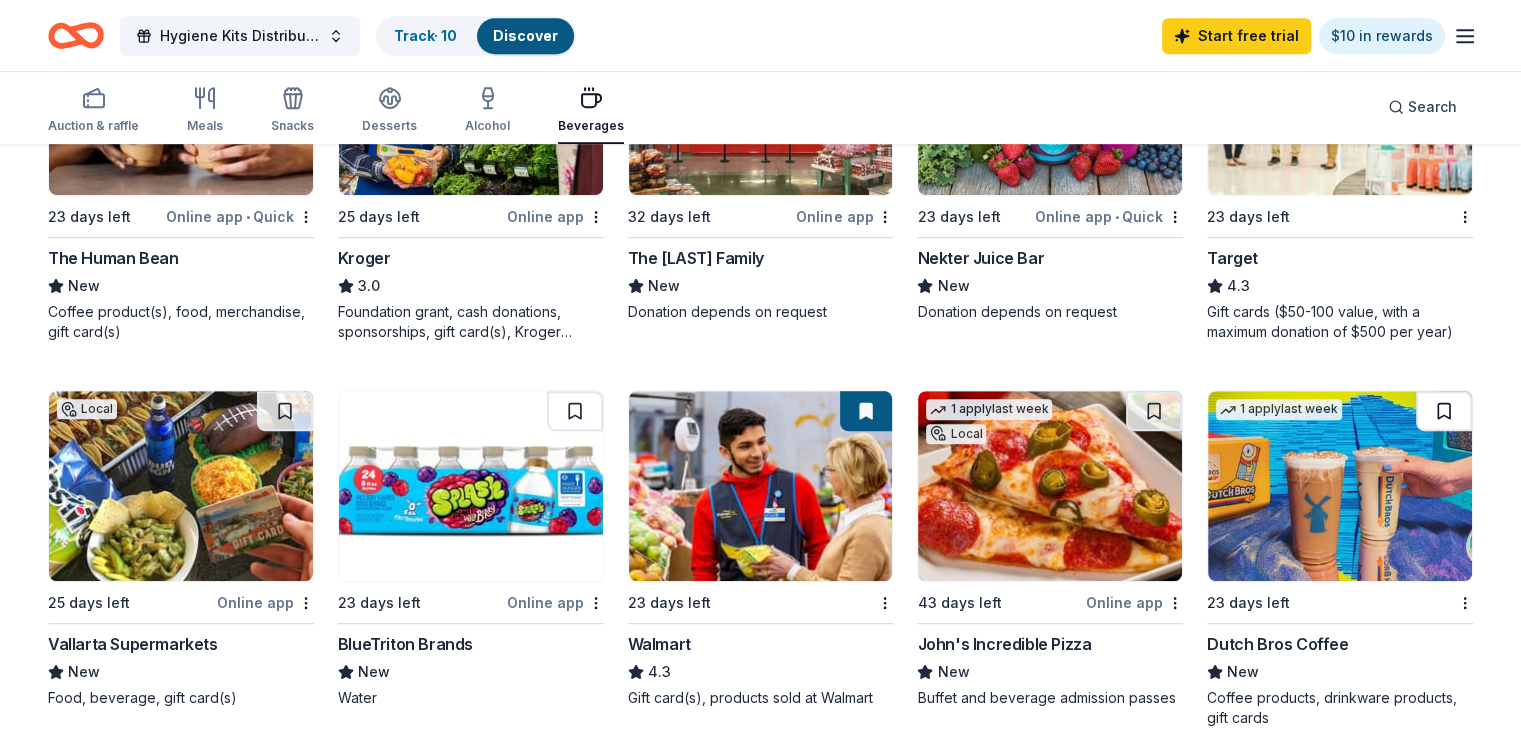 click at bounding box center (1444, 411) 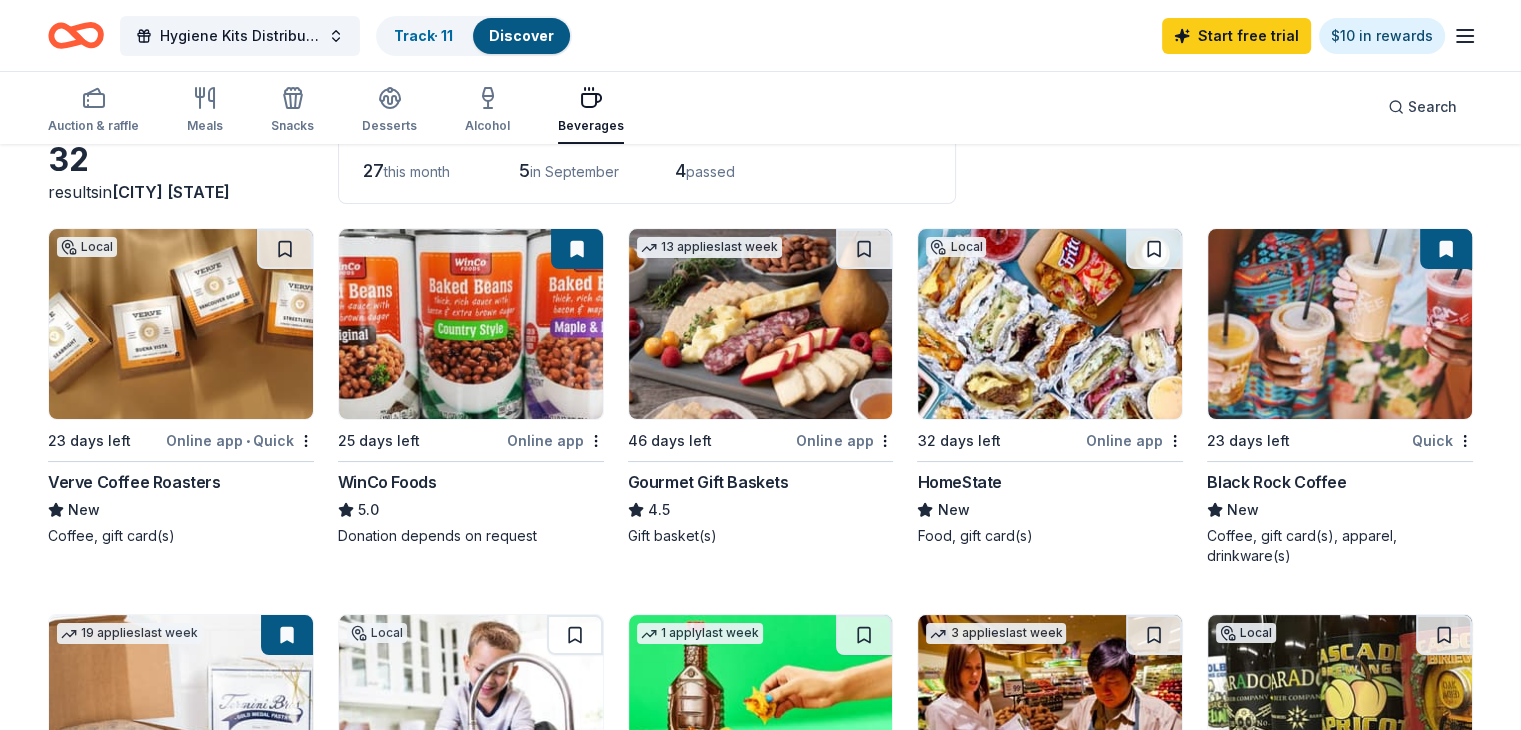 scroll, scrollTop: 0, scrollLeft: 0, axis: both 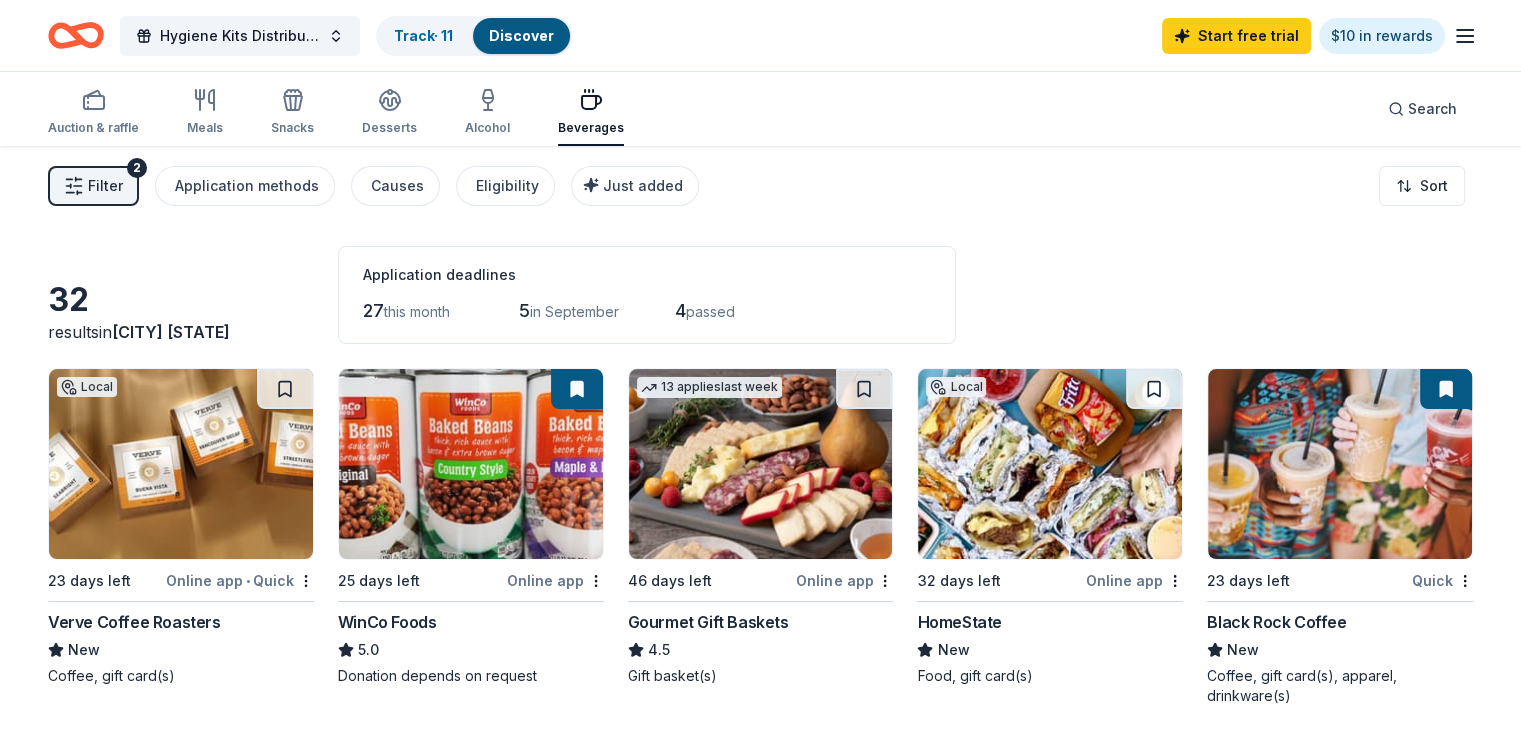 click on "in  Camp Pendleton North, CA" at bounding box center [164, 332] 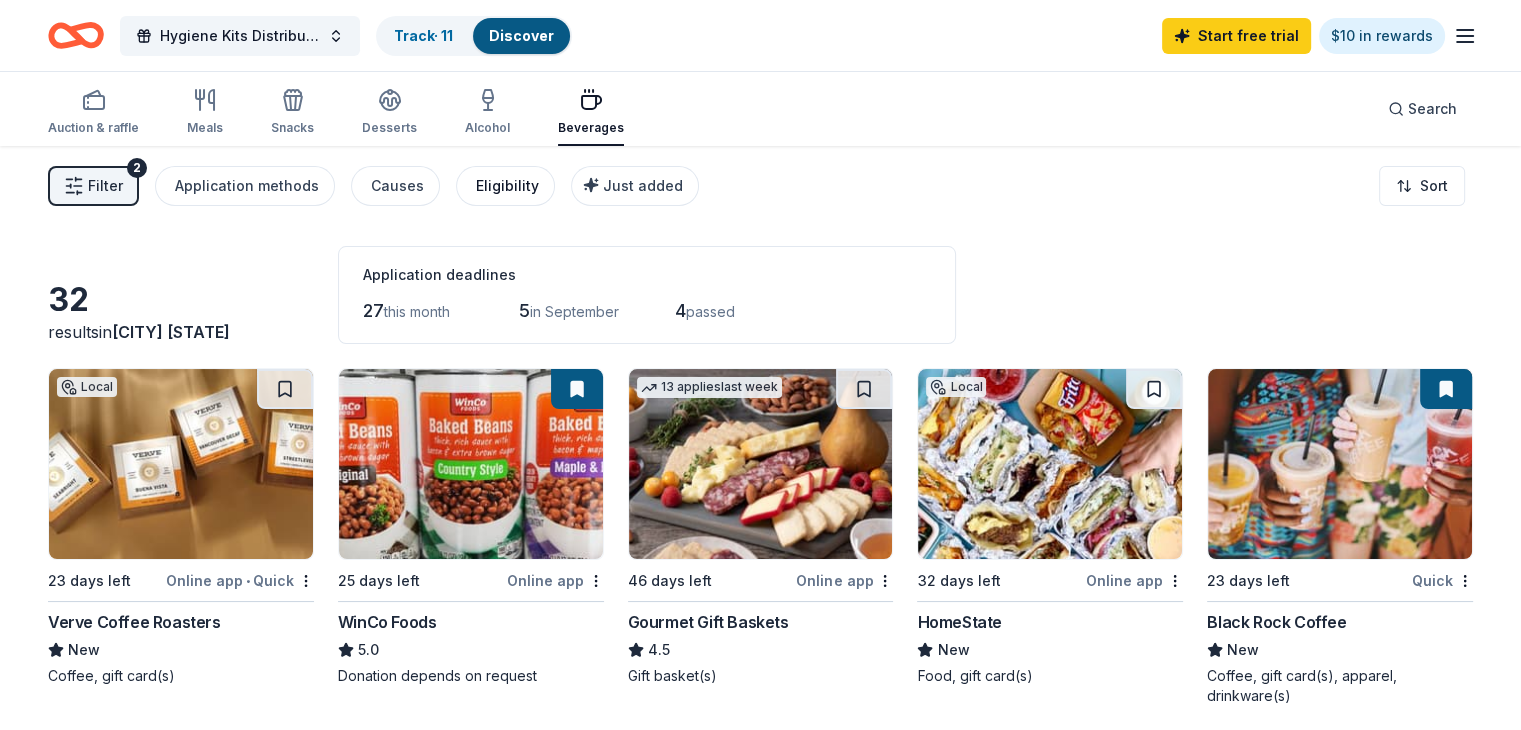 click on "Eligibility" at bounding box center [507, 186] 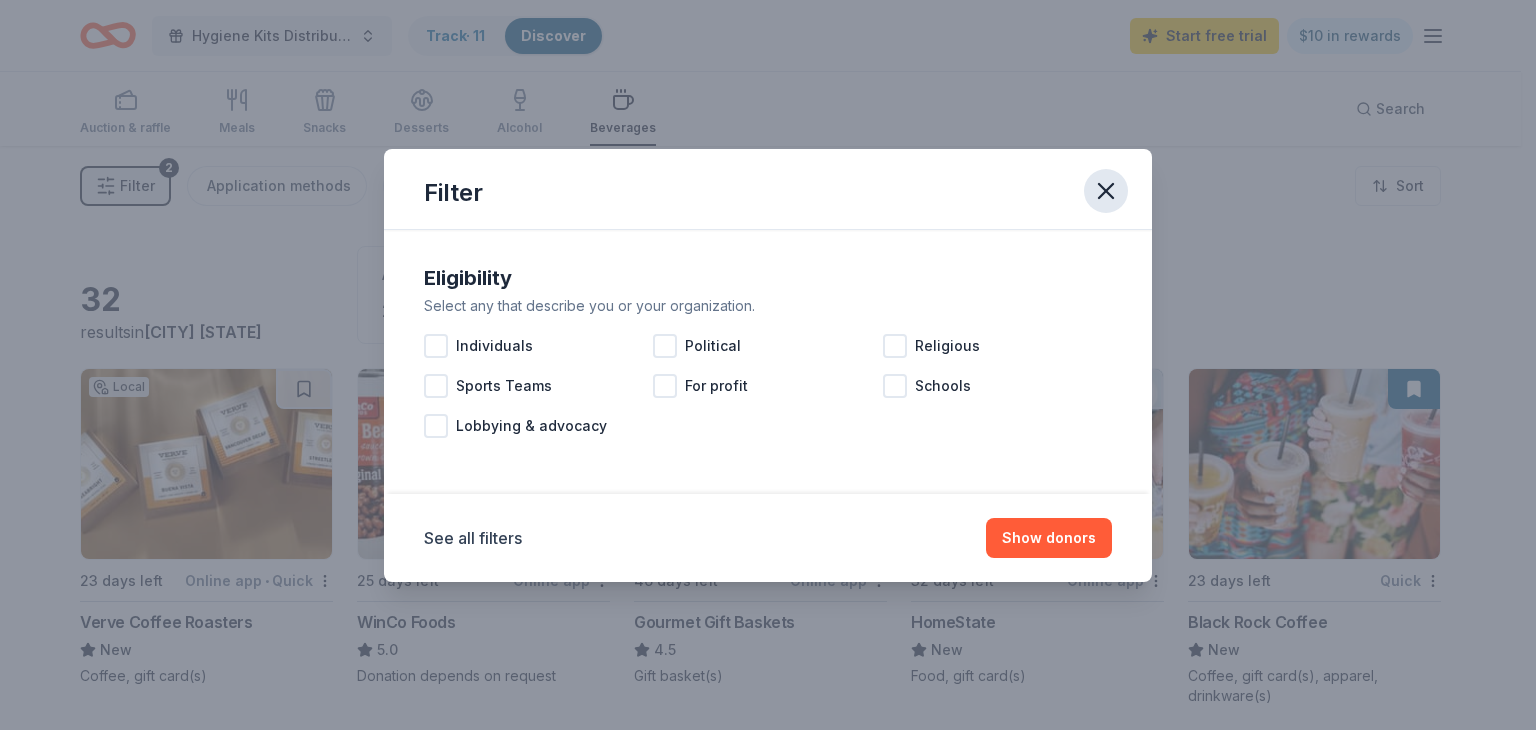 click 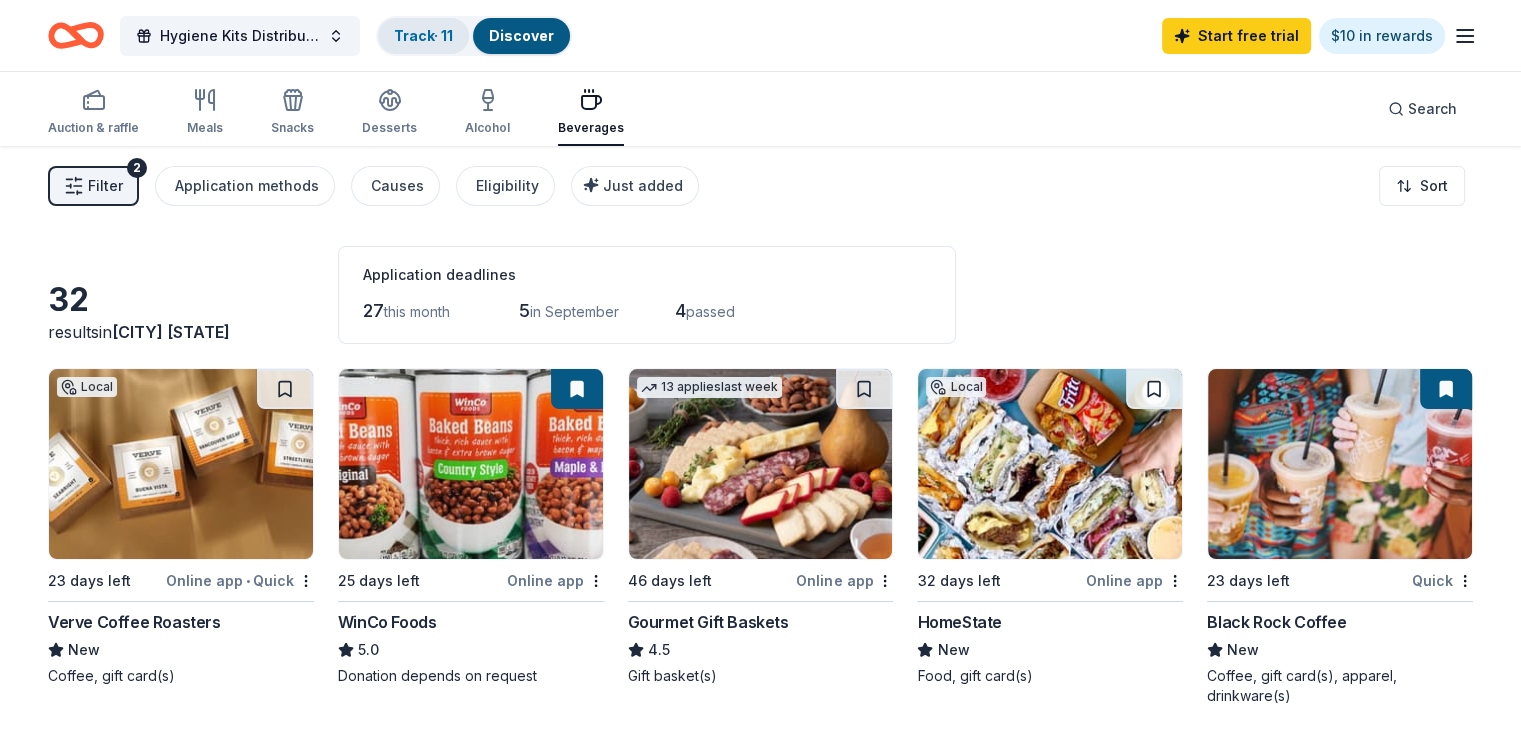 click on "Track  · 11" at bounding box center [423, 35] 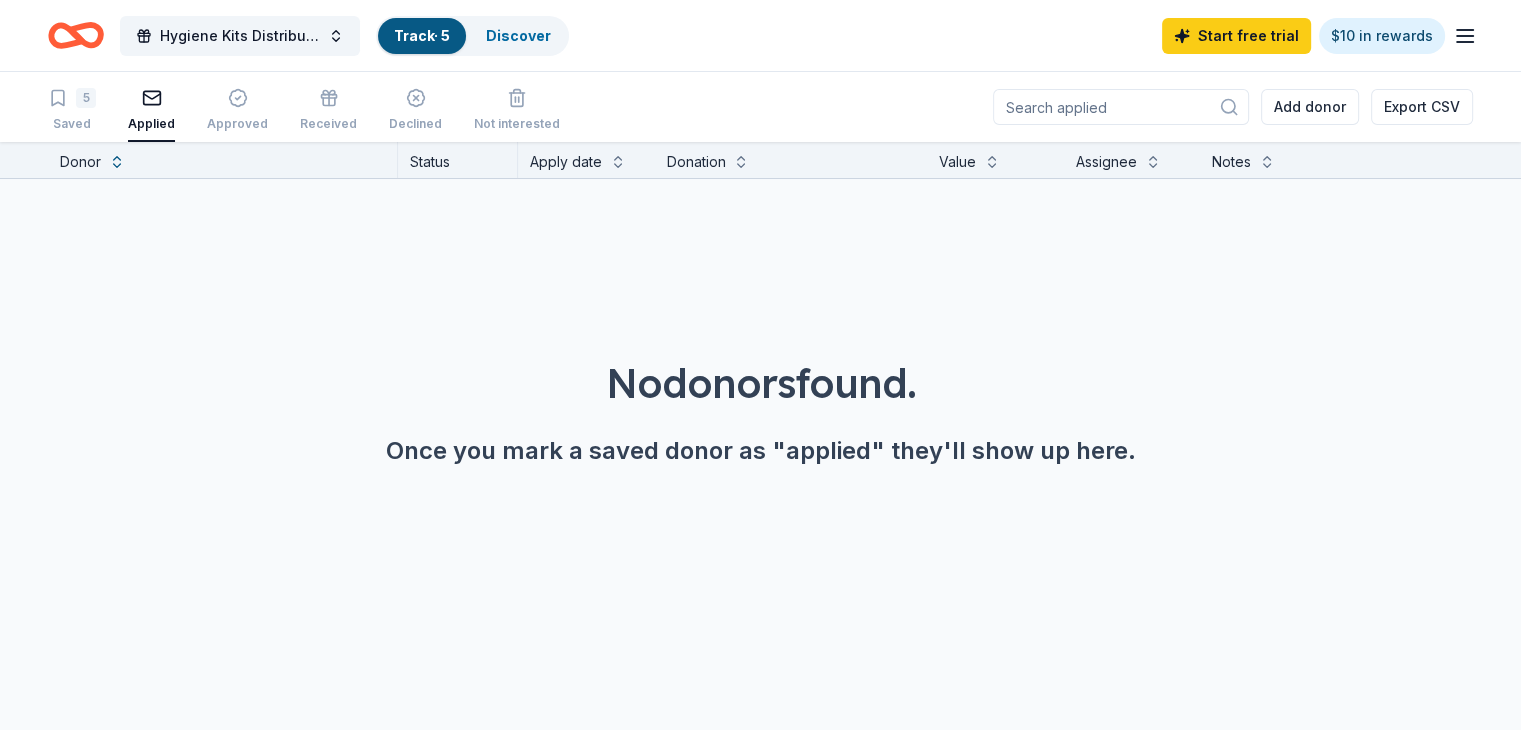 scroll, scrollTop: 0, scrollLeft: 0, axis: both 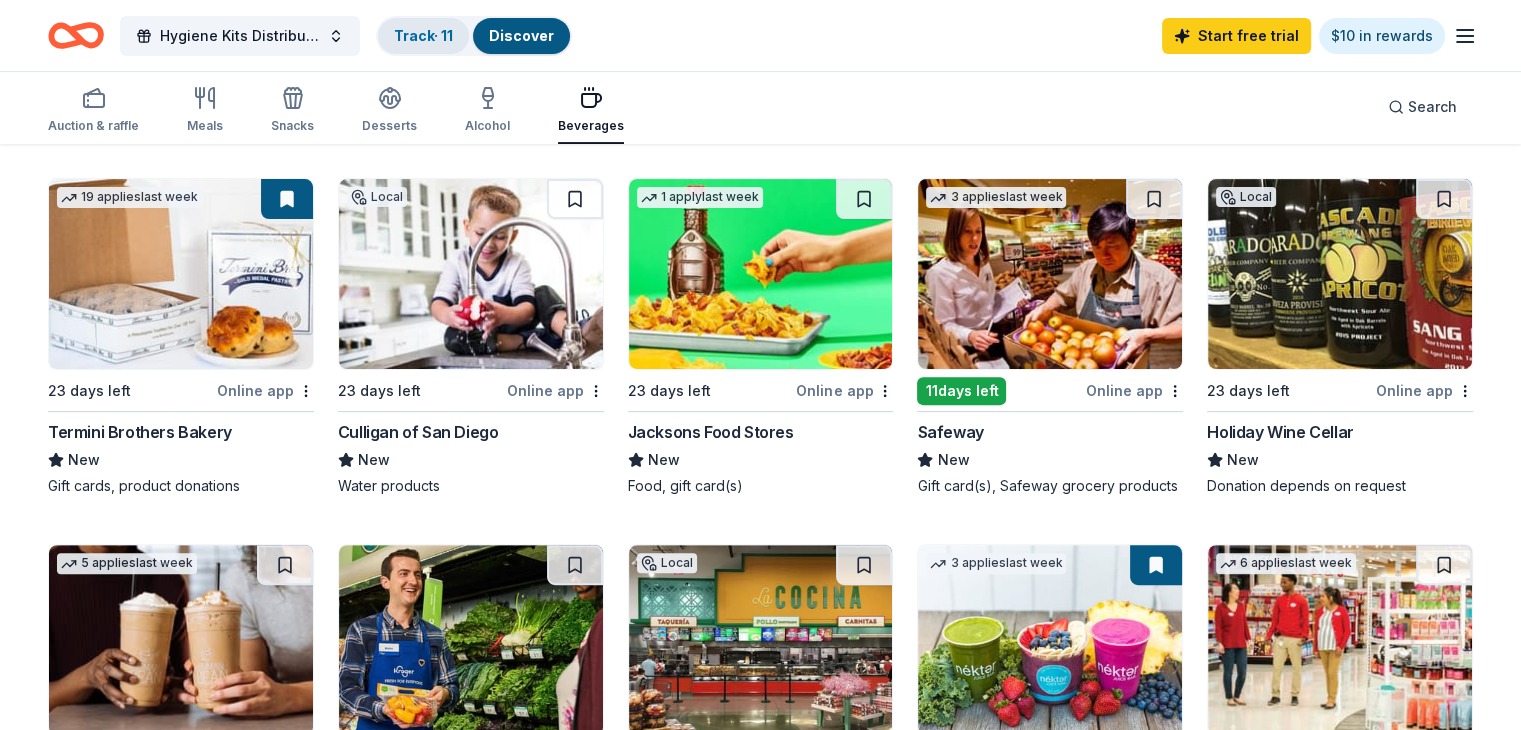 click on "Track  · 11" at bounding box center [423, 35] 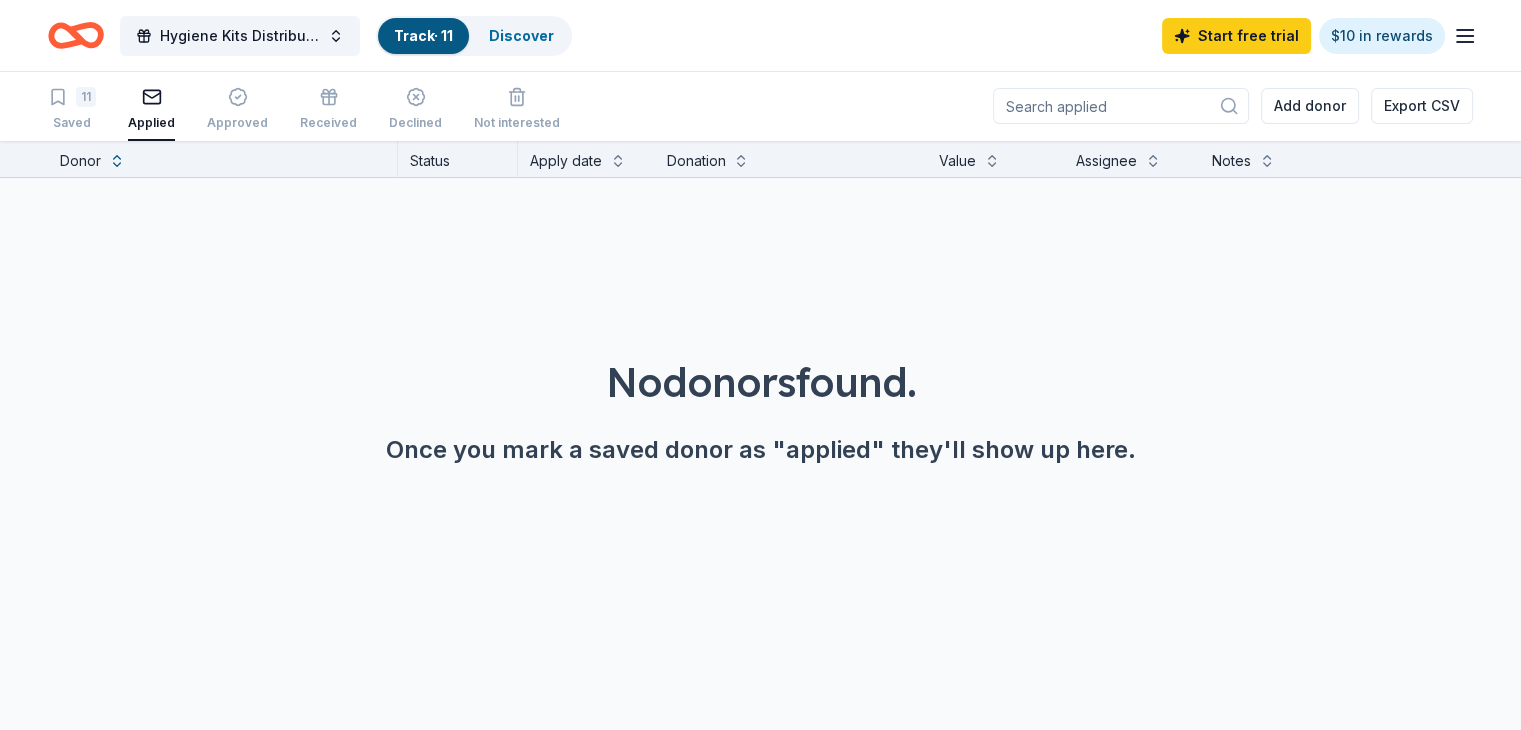 scroll, scrollTop: 0, scrollLeft: 0, axis: both 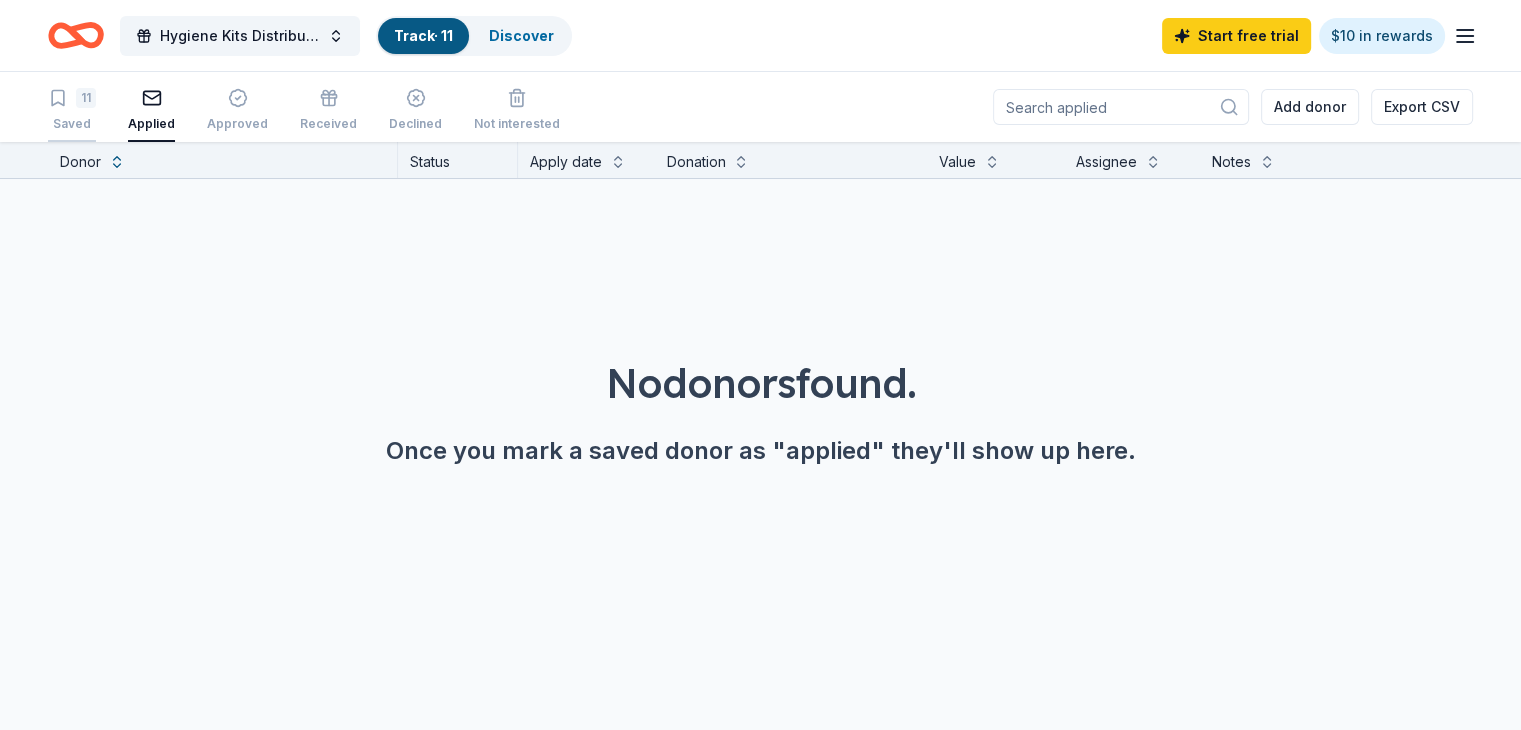 click on "11" at bounding box center [86, 98] 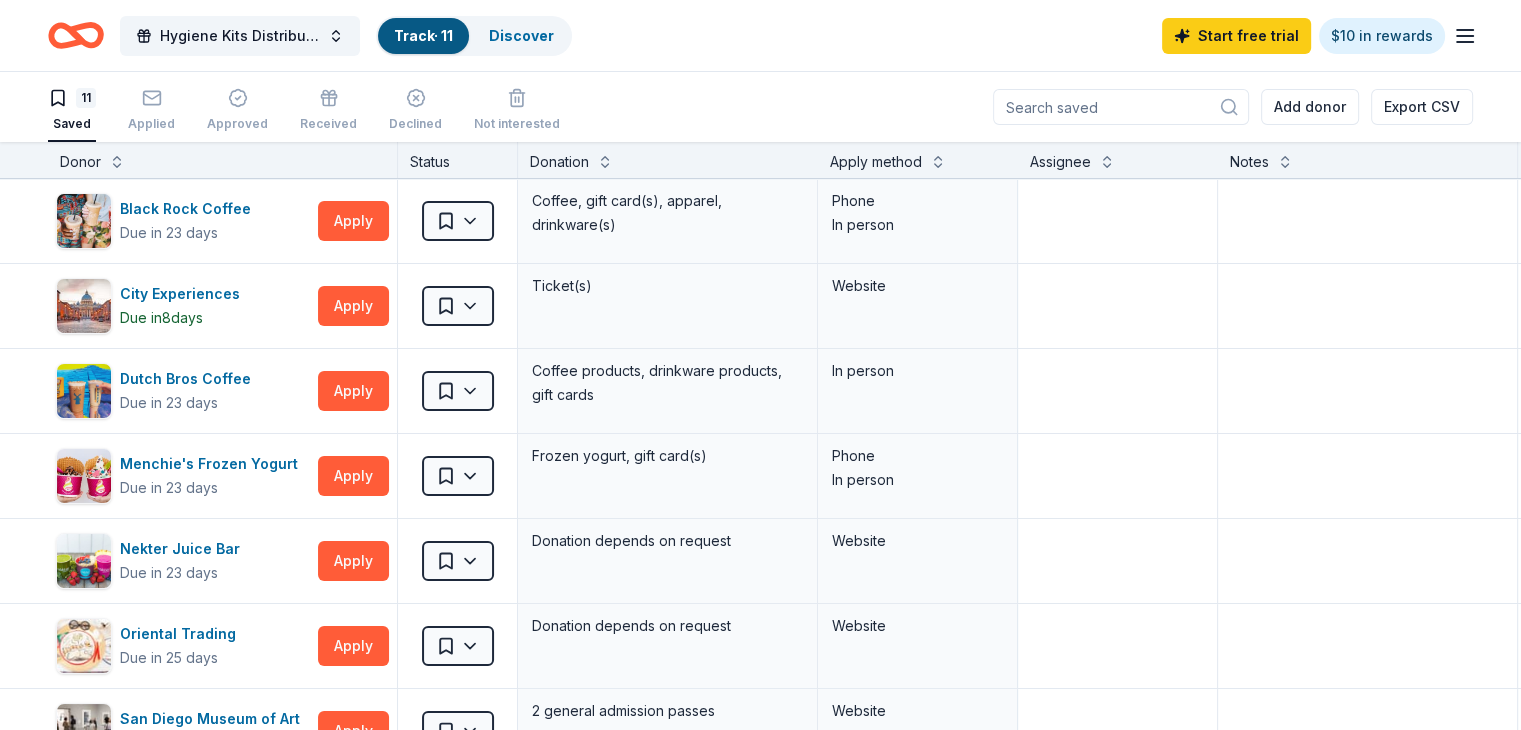 scroll, scrollTop: 0, scrollLeft: 0, axis: both 